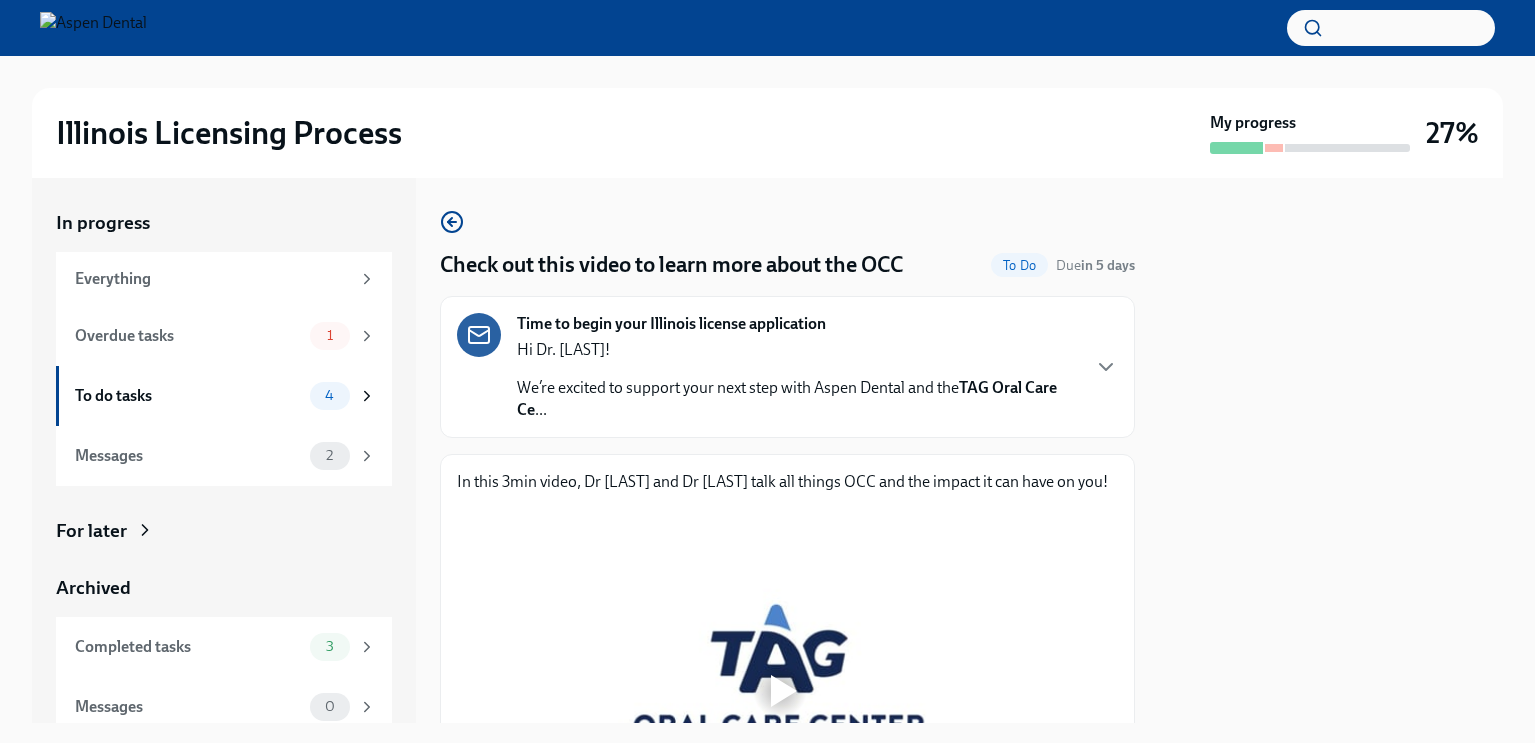 scroll, scrollTop: 0, scrollLeft: 0, axis: both 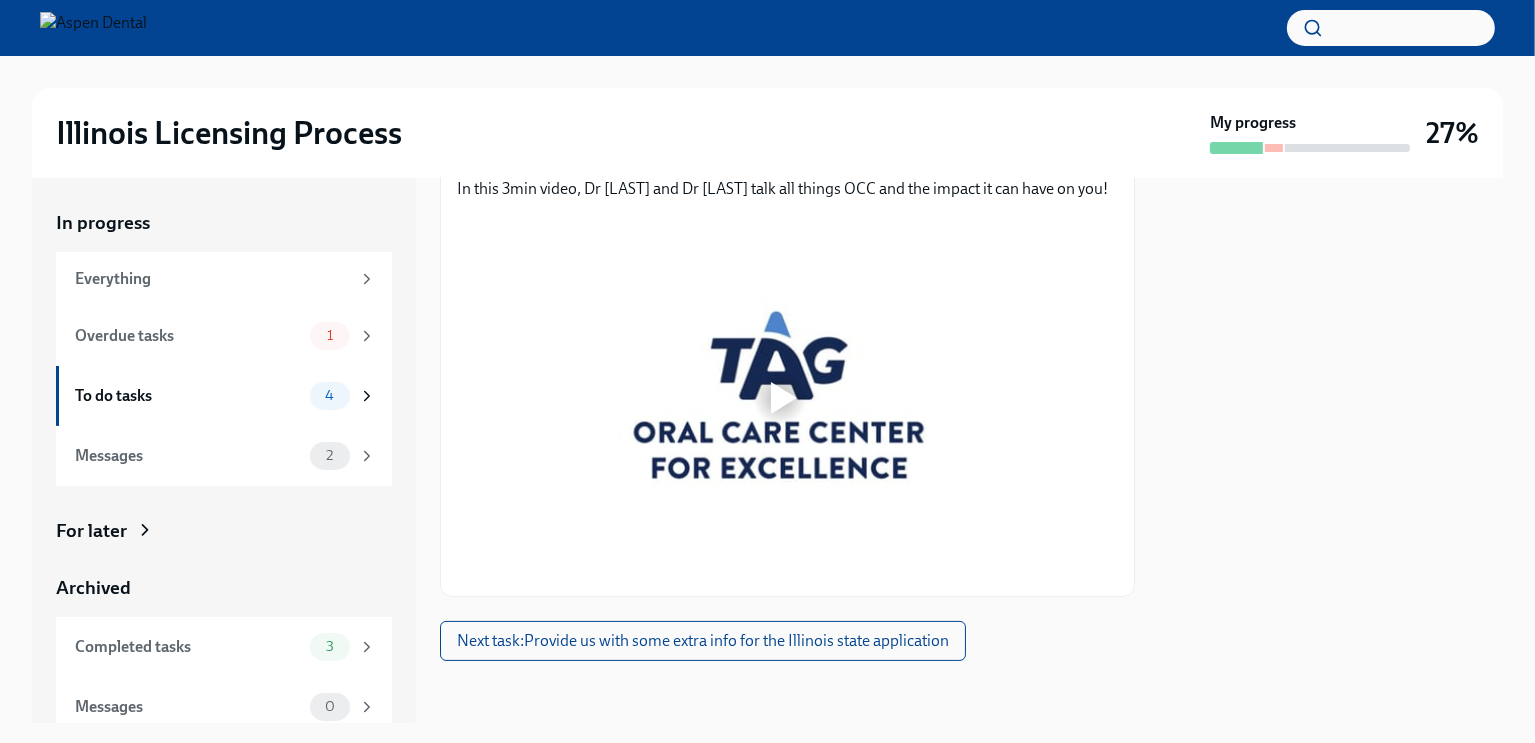 type 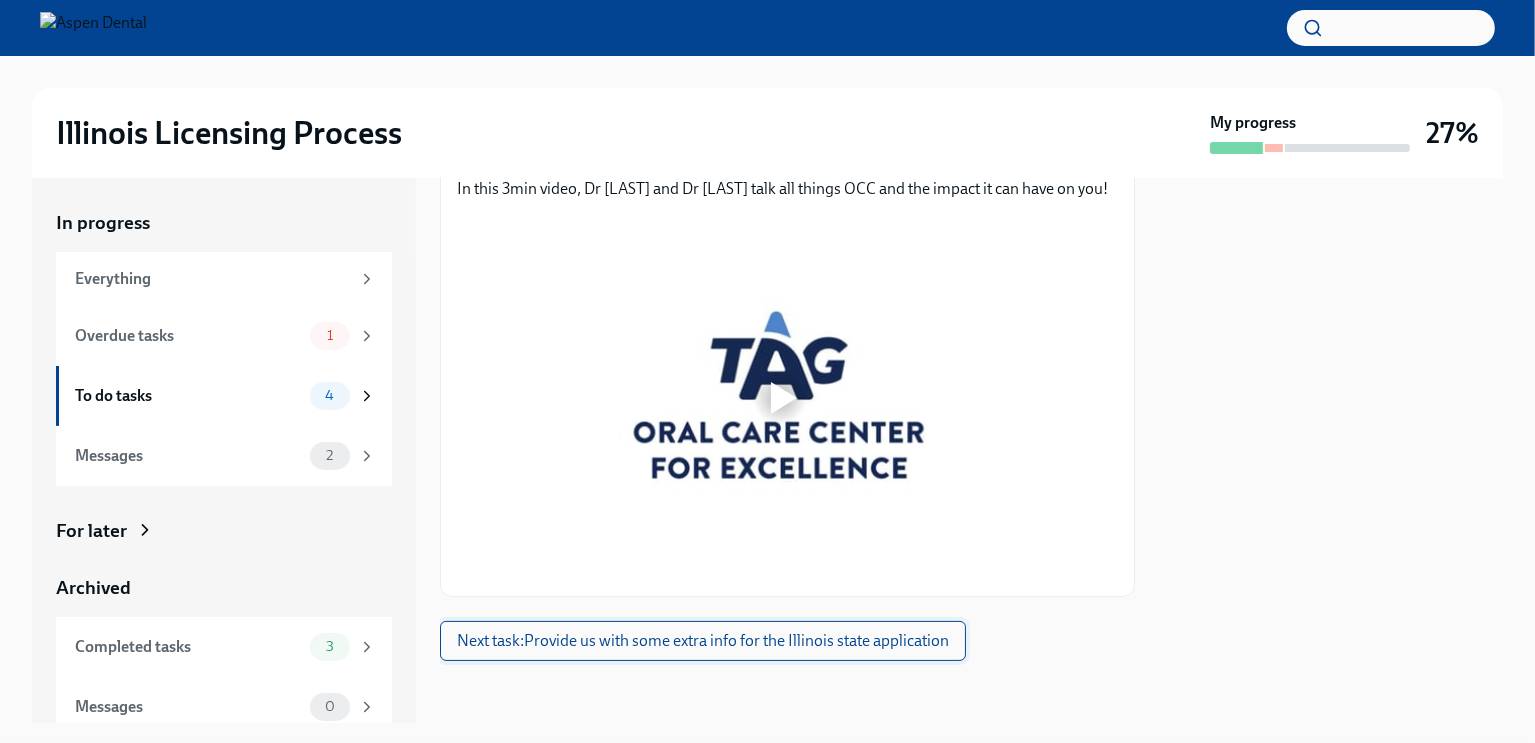 click on "Next task : Provide us with some extra info for the [STATE] state application" at bounding box center (703, 641) 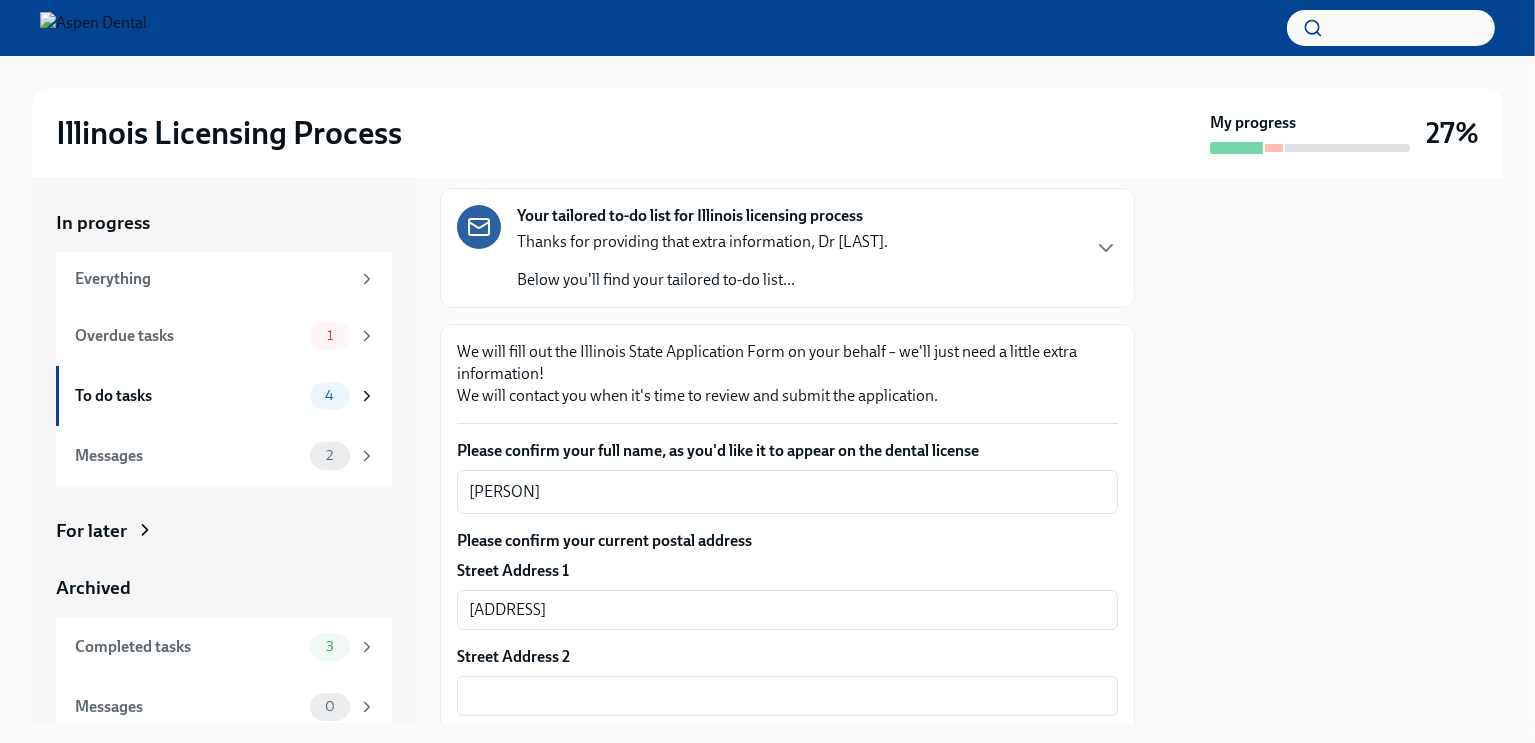 scroll, scrollTop: 139, scrollLeft: 0, axis: vertical 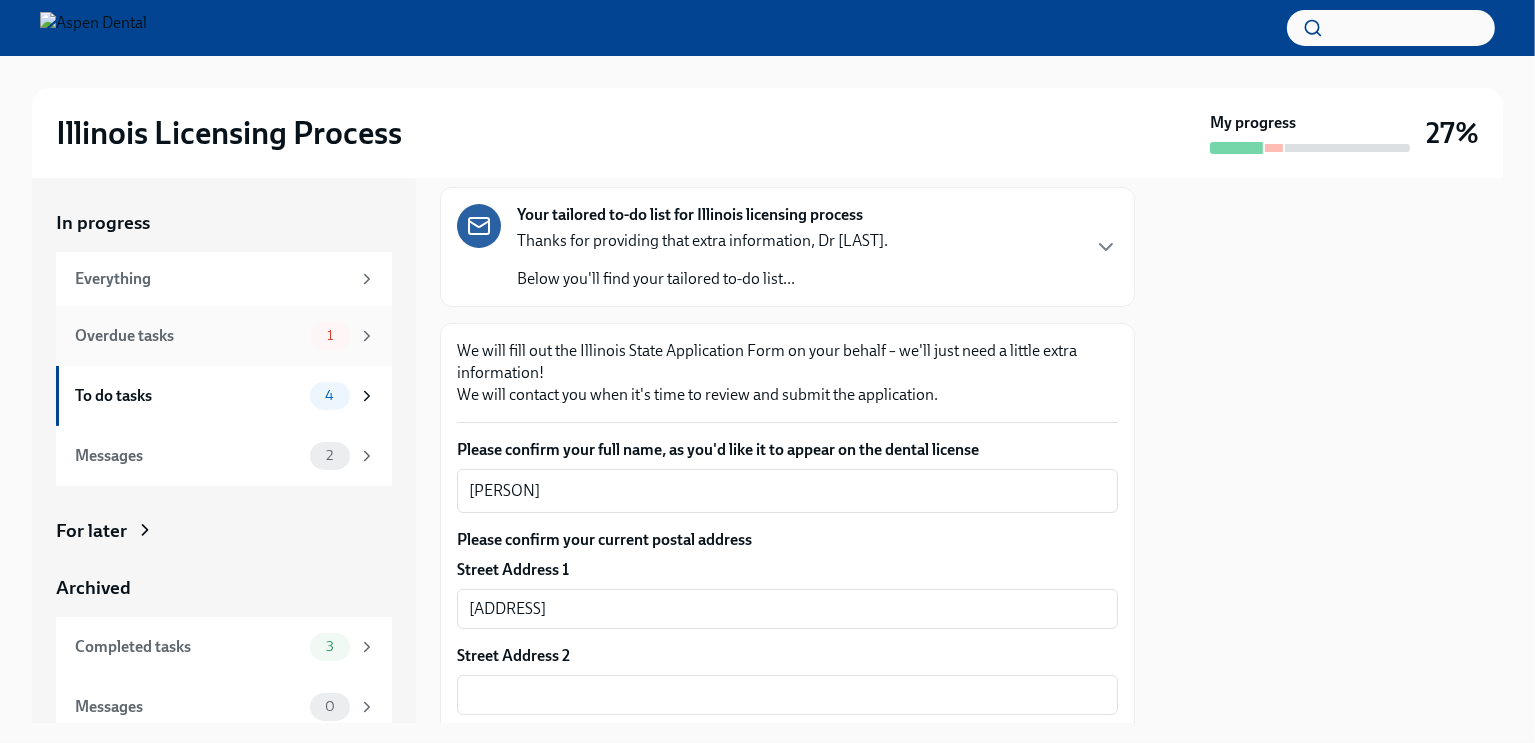 click on "Overdue tasks" at bounding box center (188, 336) 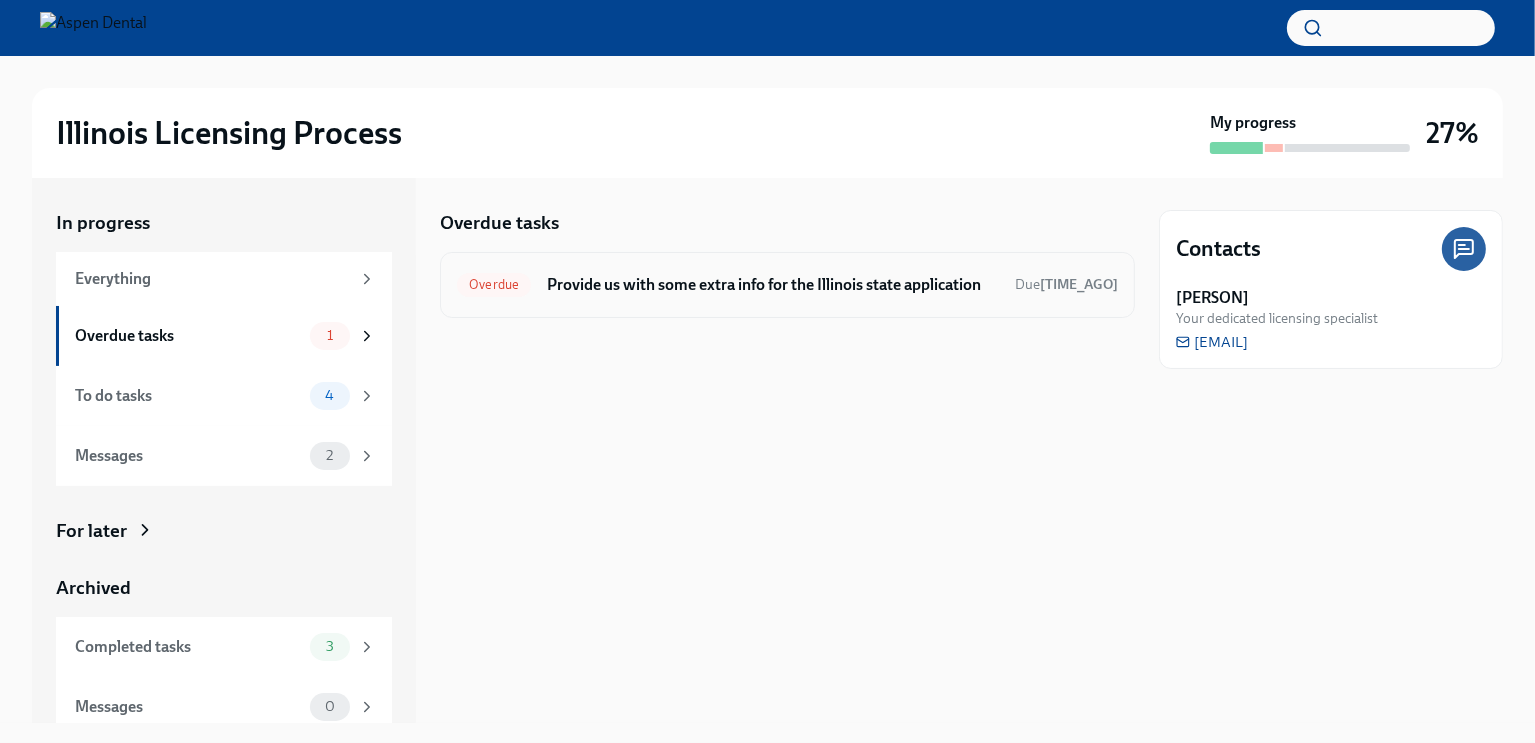 click on "Provide us with some extra info for the Illinois state application" at bounding box center [773, 285] 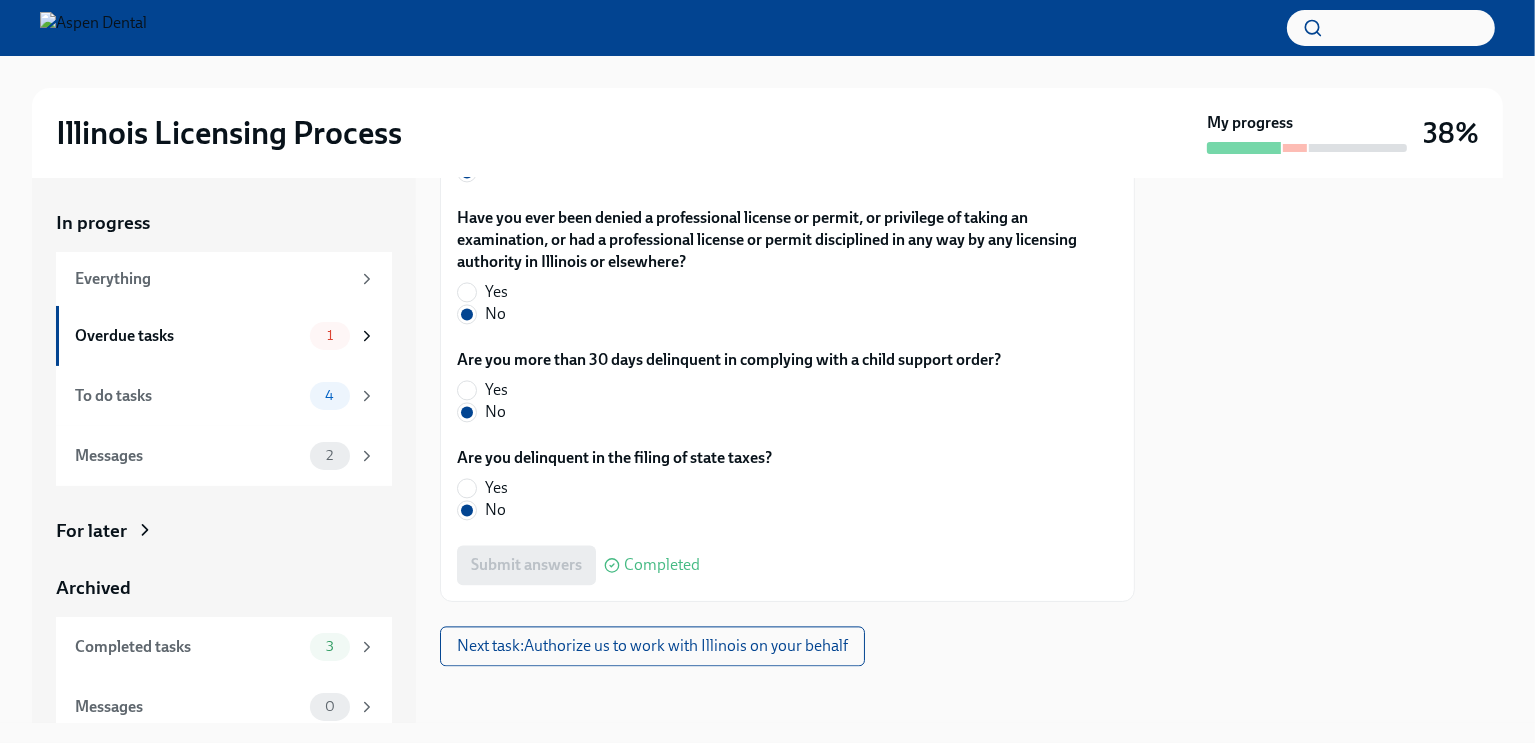 scroll, scrollTop: 4347, scrollLeft: 0, axis: vertical 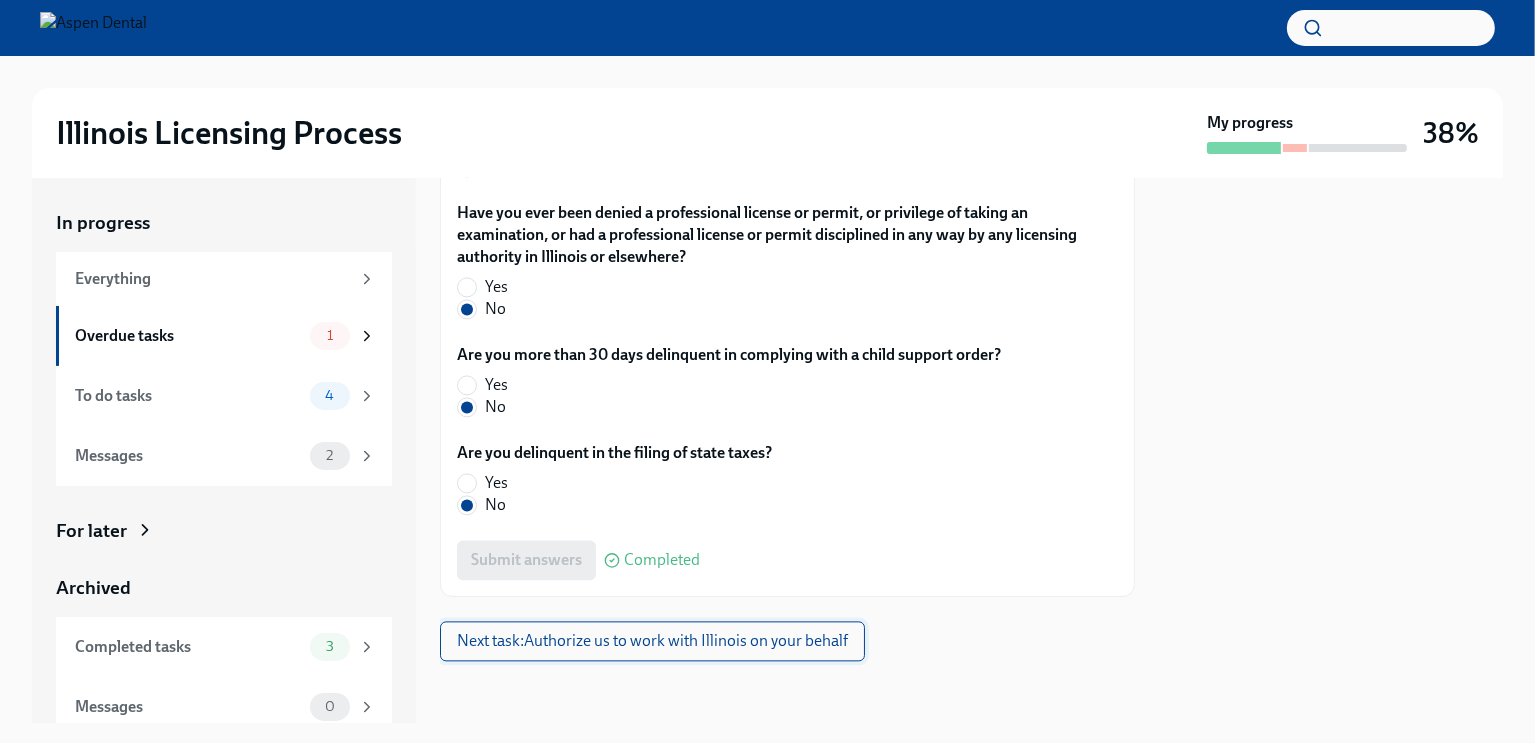 click on "Next task : Authorize us to work with [STATE] on your behalf" at bounding box center [652, 641] 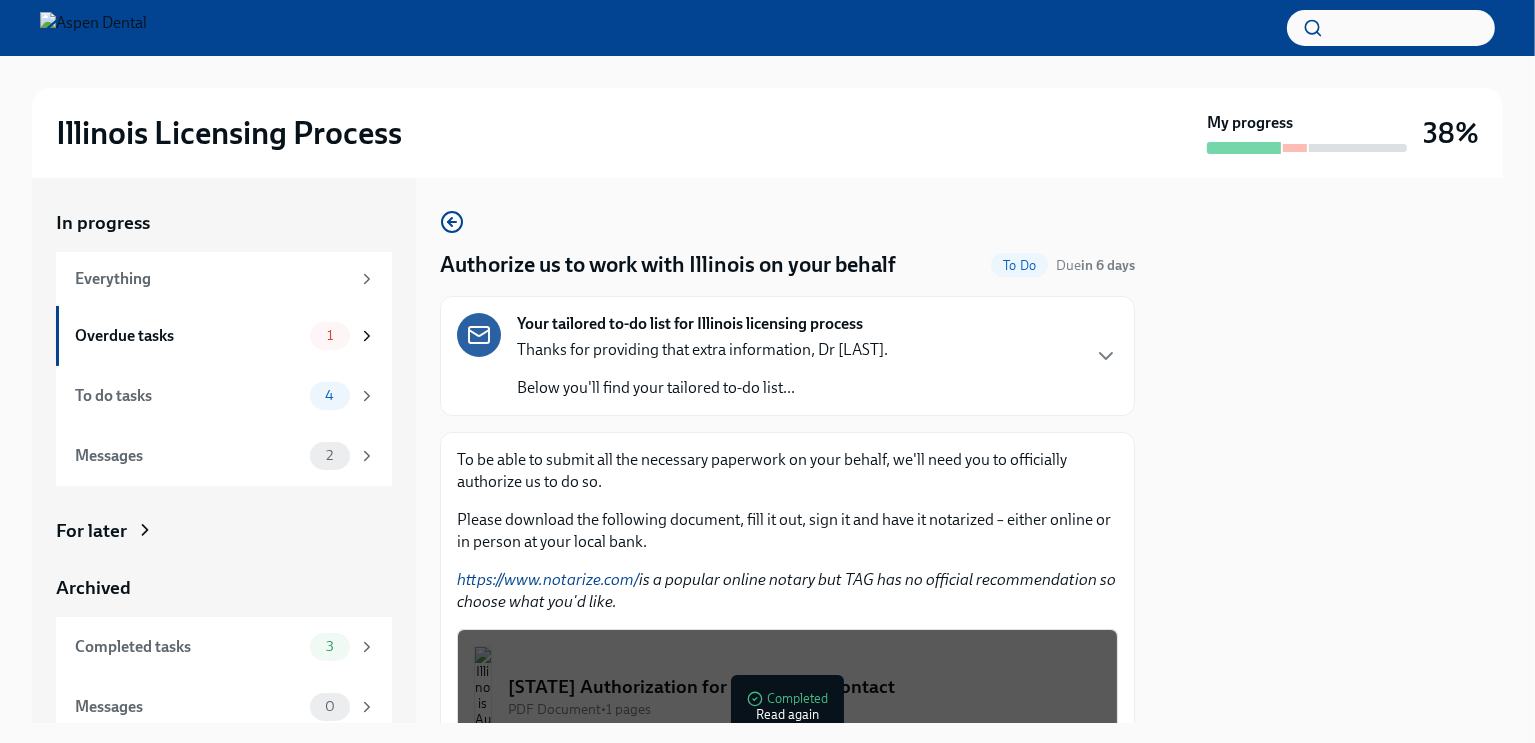 scroll, scrollTop: 259, scrollLeft: 0, axis: vertical 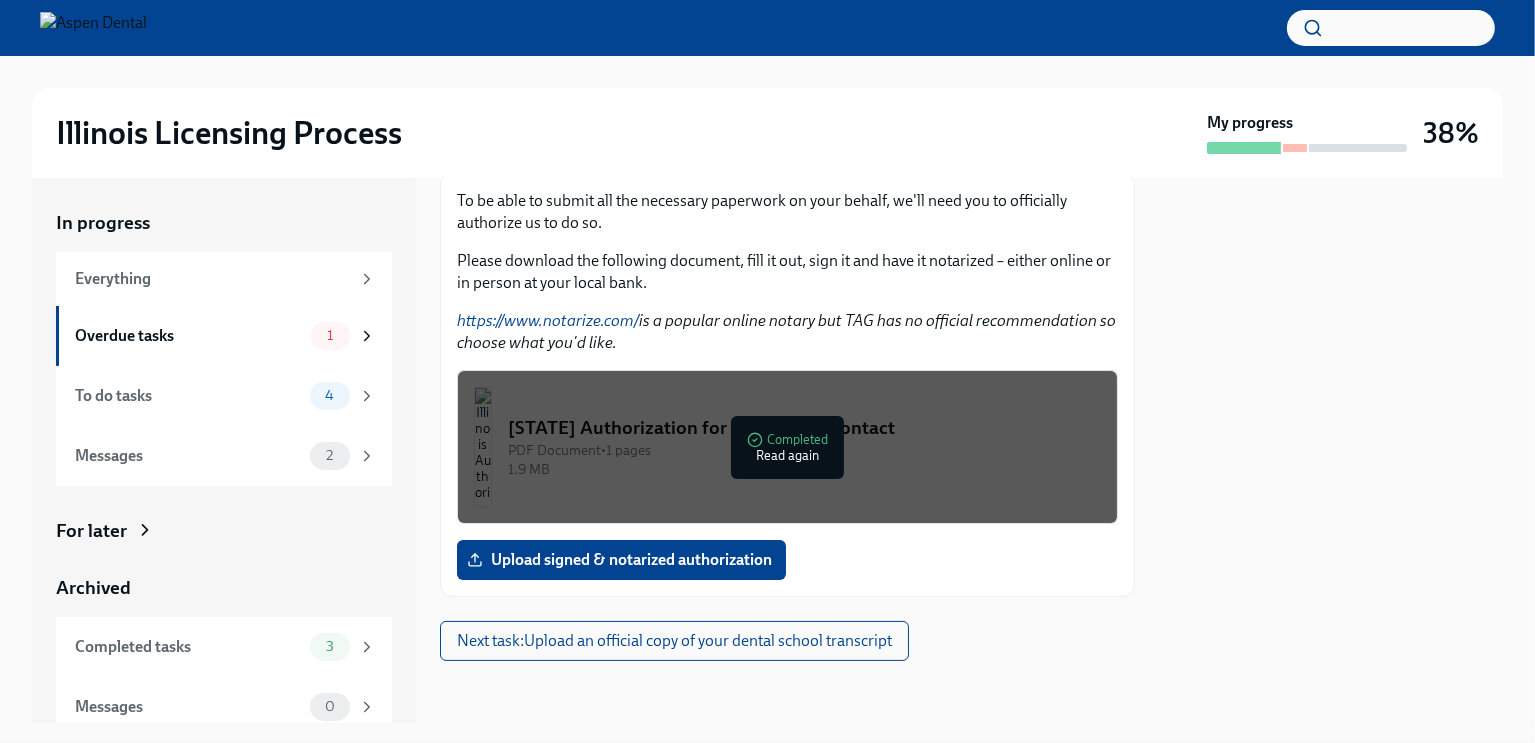 click on "To be able to submit all the necessary paperwork on your behalf, we'll need you to officially authorize us to do so.
Please download the following document, fill it out, sign it and have it notarized – either online or in person at your local bank.
https://www.notarize.com/ is a popular online notary but TAG has no official recommendation so choose what you'd like. [STATE] Authorization for Third Party Contact PDF Document • 1 pages 1.9 MB Completed Read again Upload signed & notarized authorization" at bounding box center [787, 385] 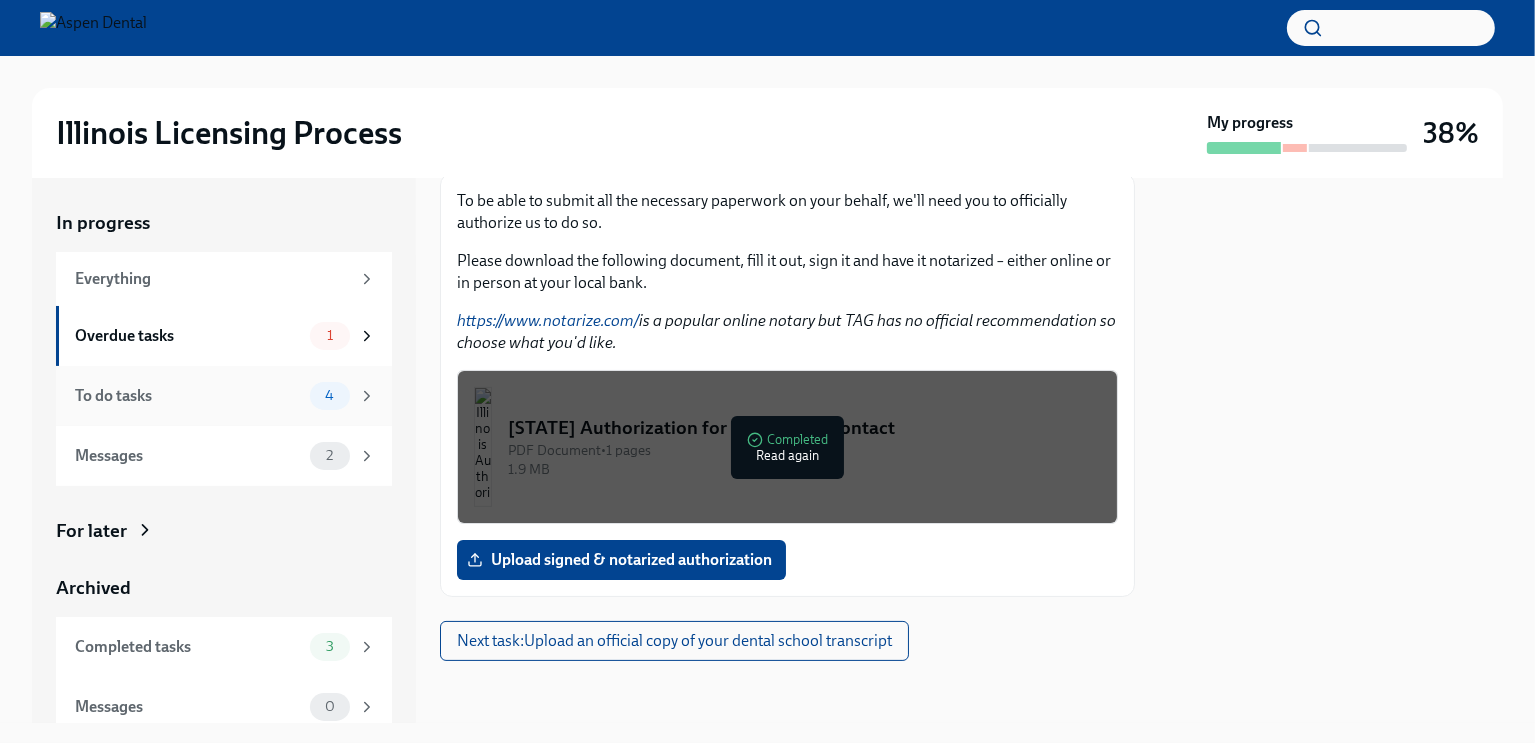 click on "To do tasks" at bounding box center (188, 396) 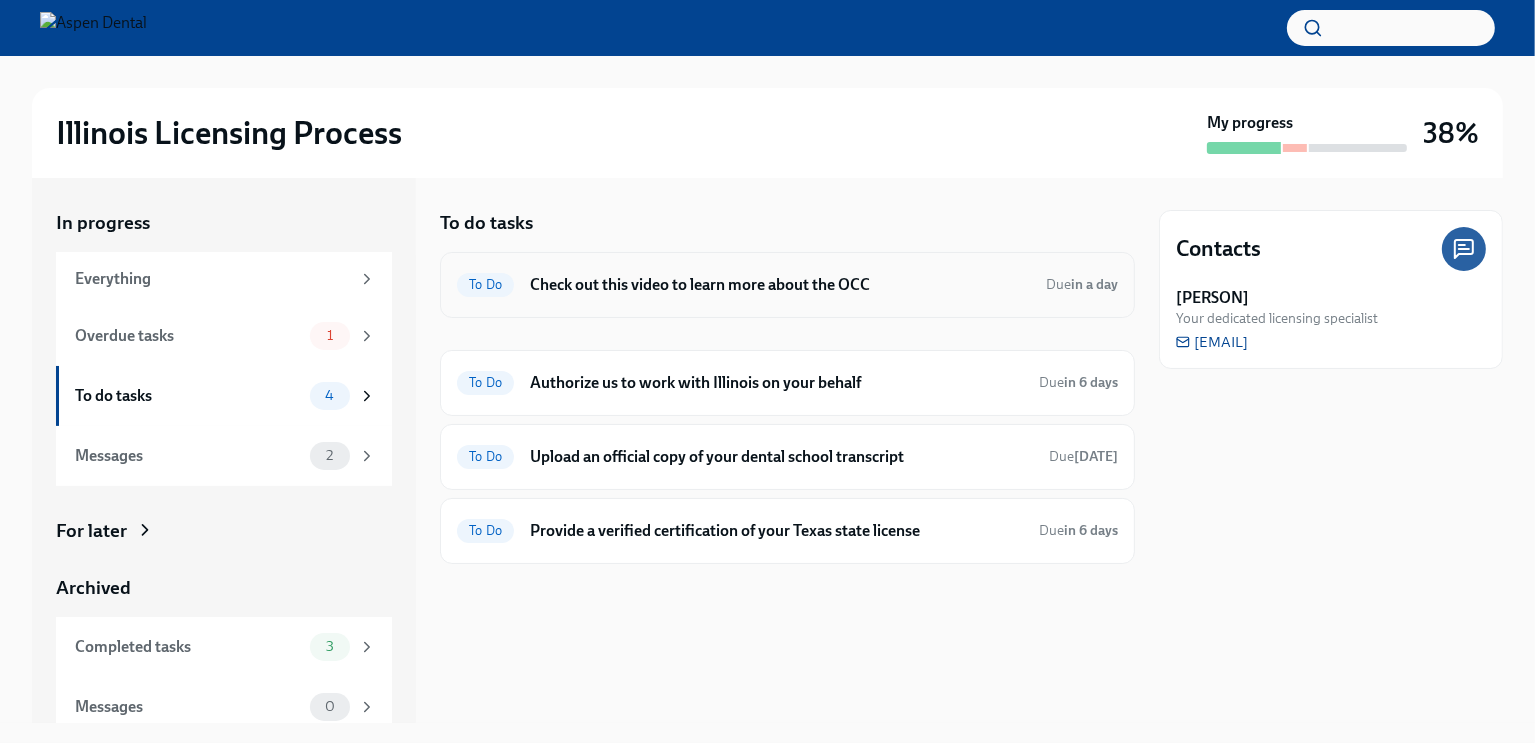 click on "Check out this video to learn more about the OCC" at bounding box center [780, 285] 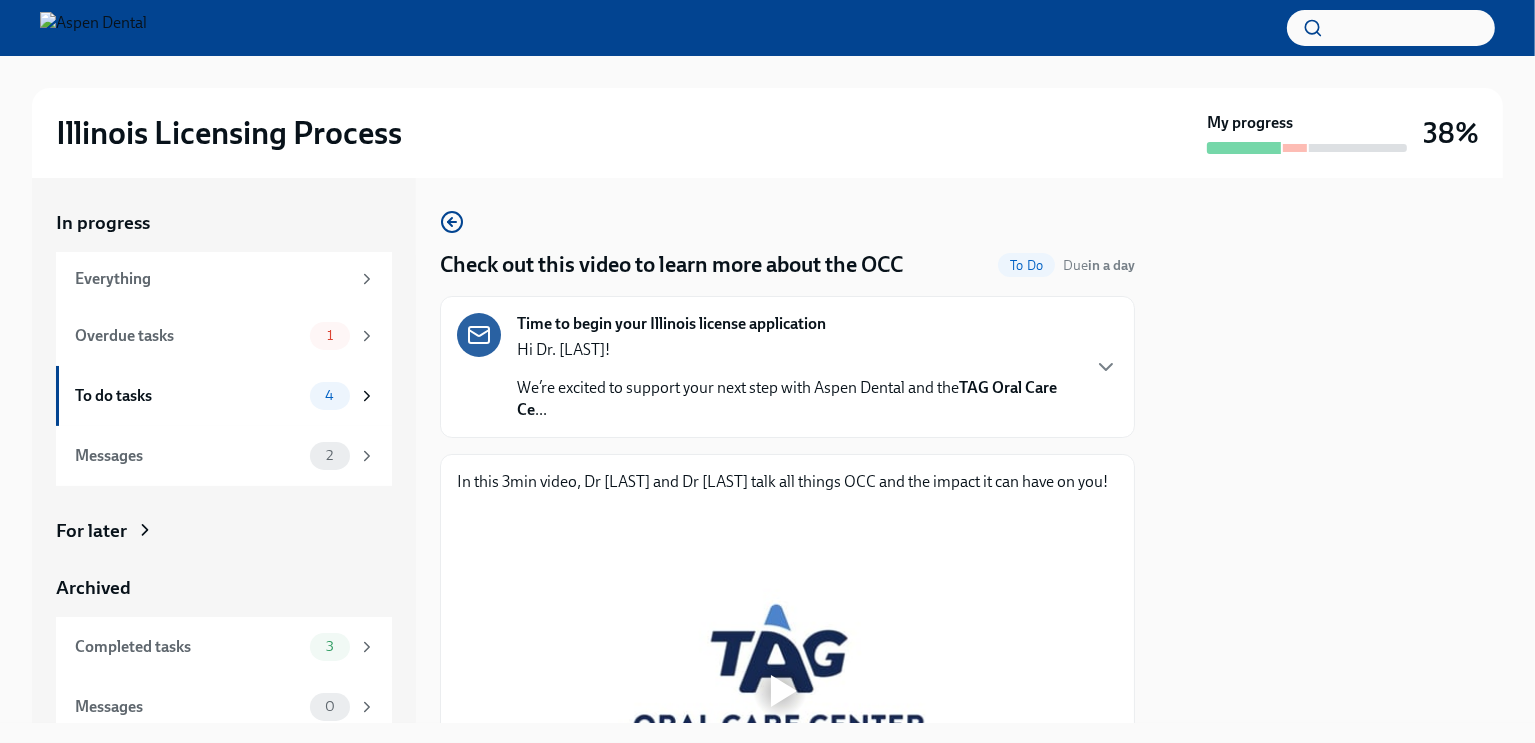 scroll, scrollTop: 293, scrollLeft: 0, axis: vertical 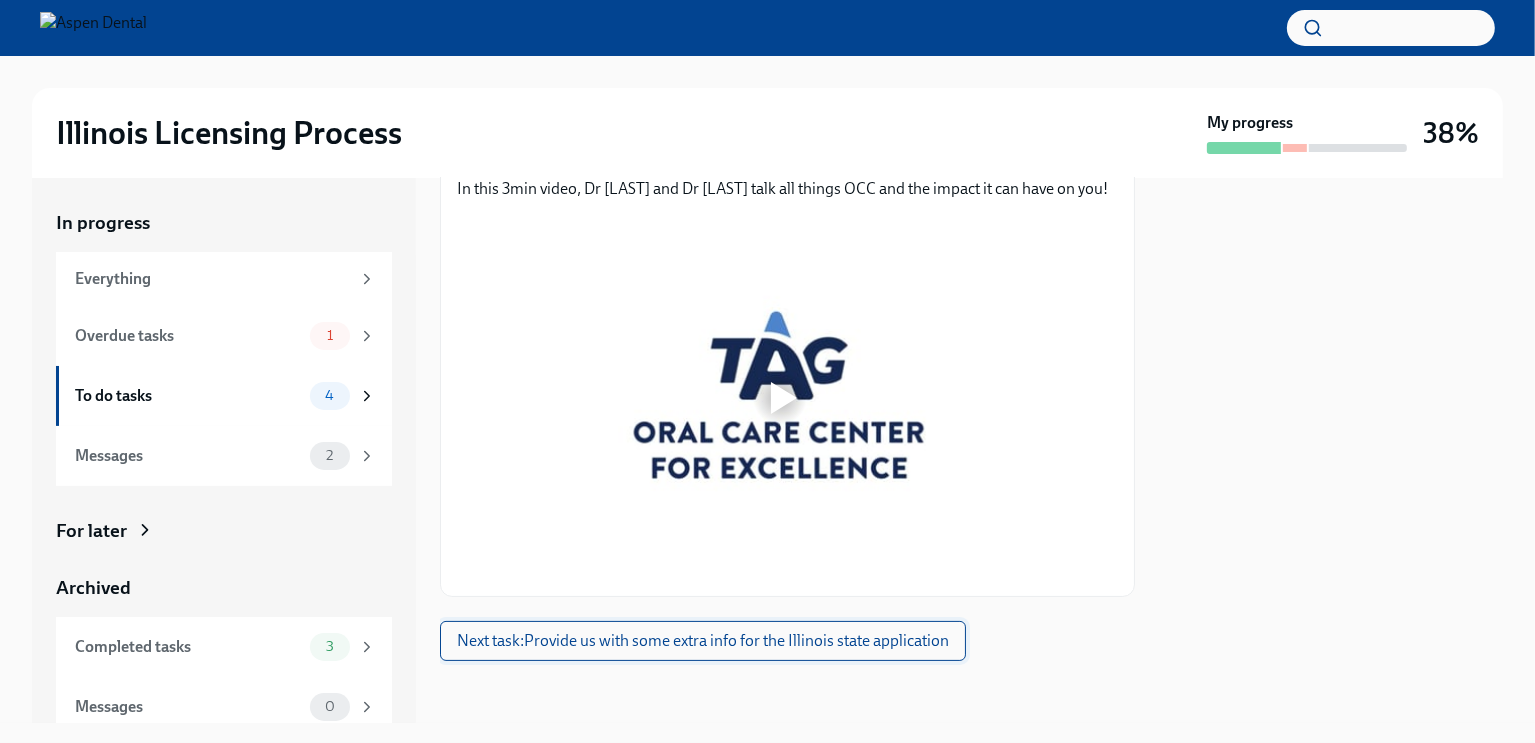 click on "Next task : Provide us with some extra info for the [STATE] state application" at bounding box center [703, 641] 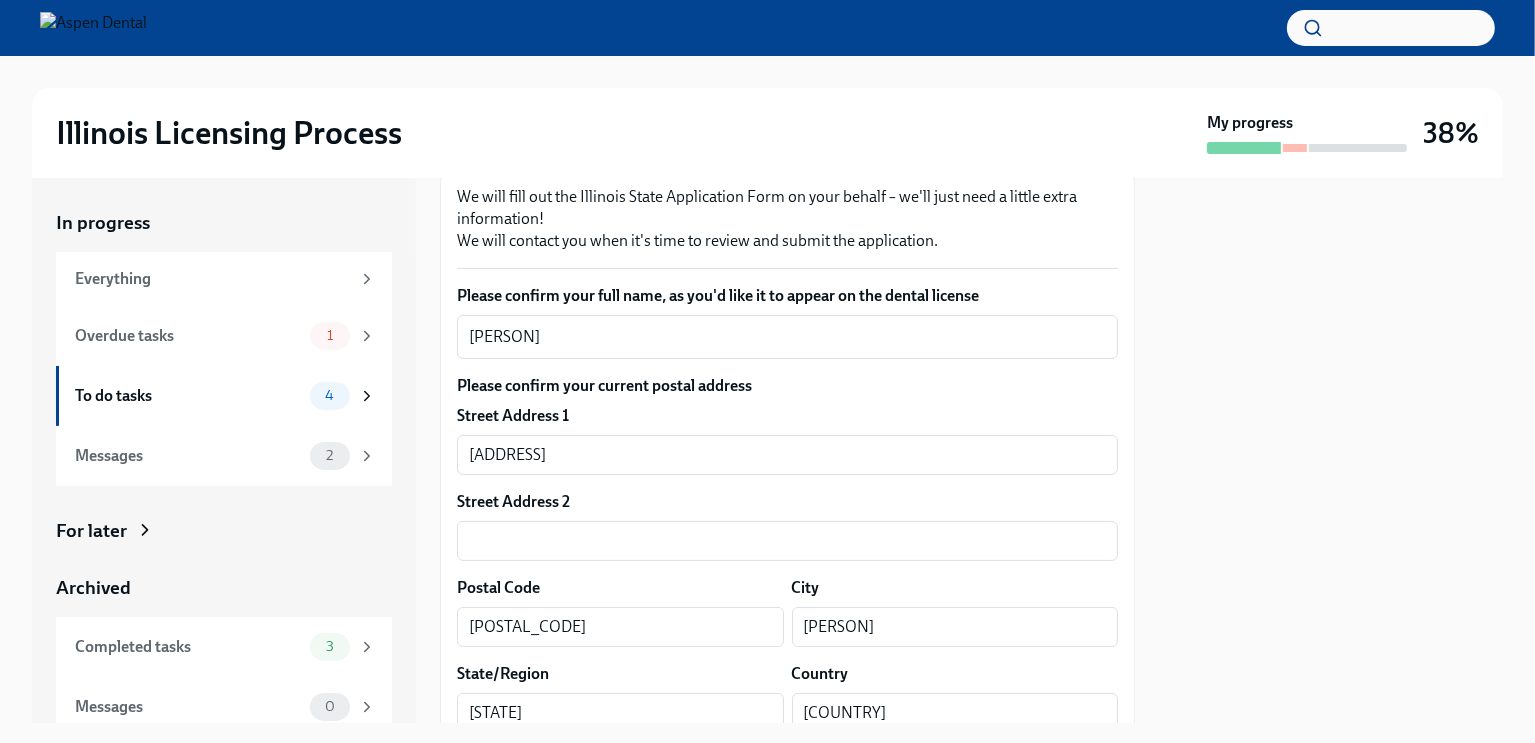 scroll, scrollTop: 0, scrollLeft: 0, axis: both 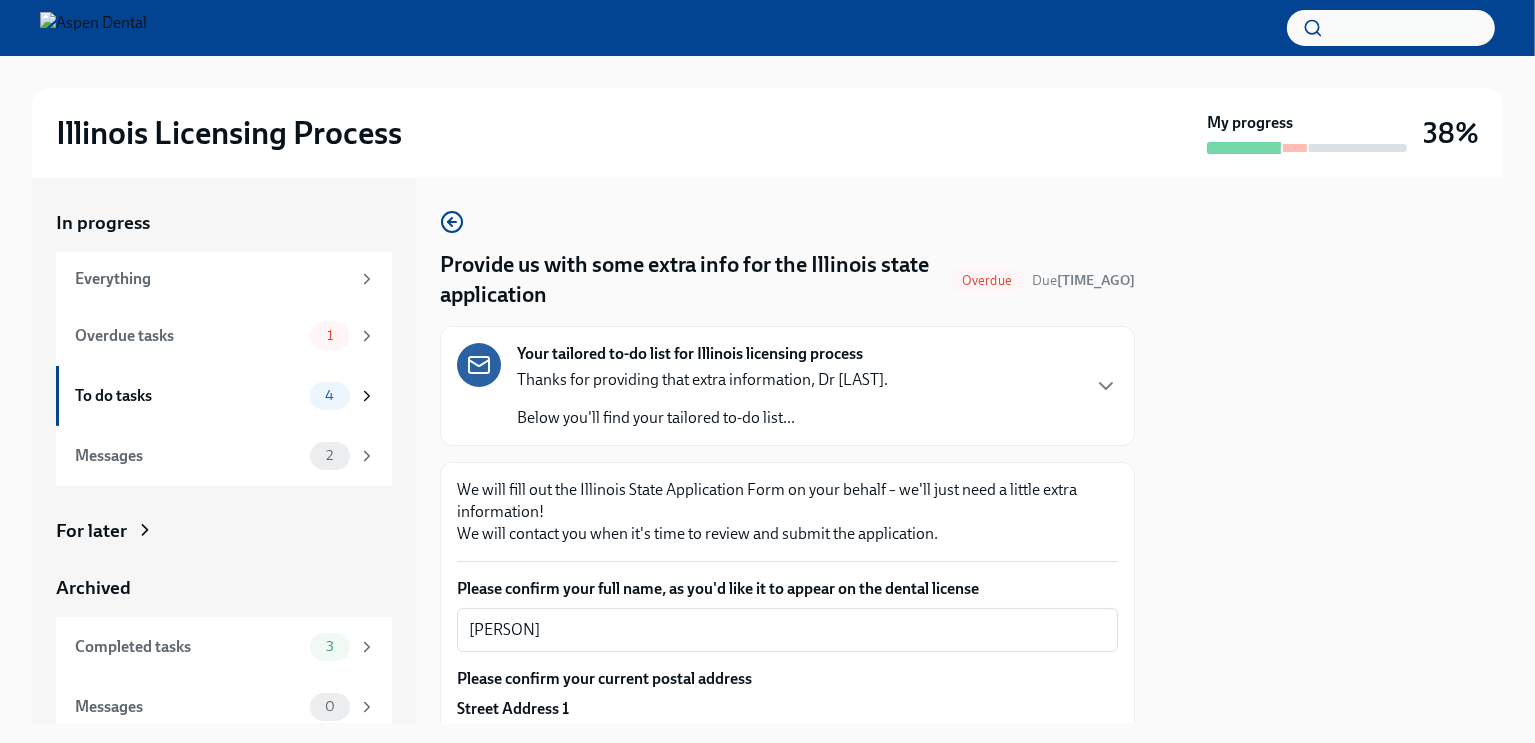 click on "Thanks for providing that extra information, Dr [LAST]." at bounding box center [702, 380] 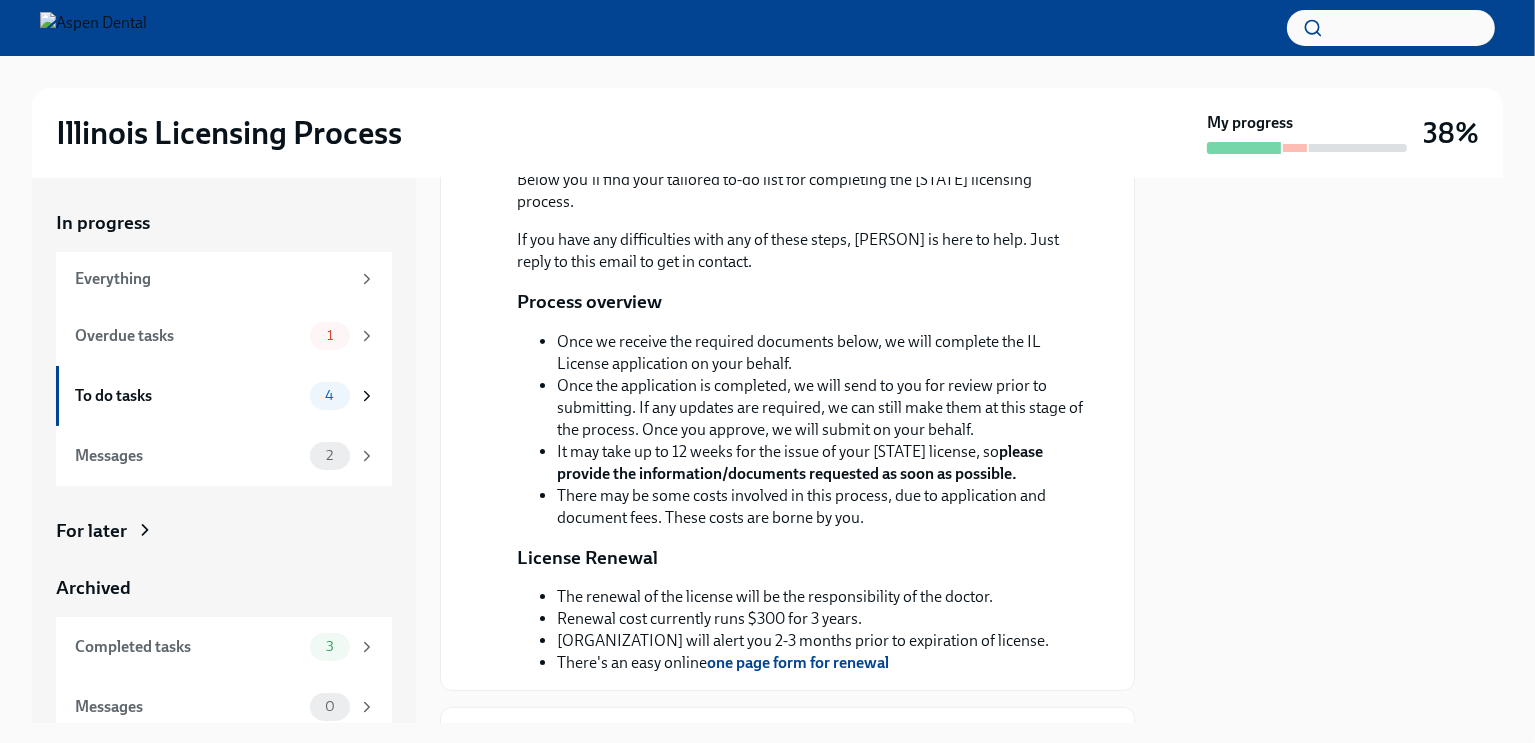scroll, scrollTop: 0, scrollLeft: 0, axis: both 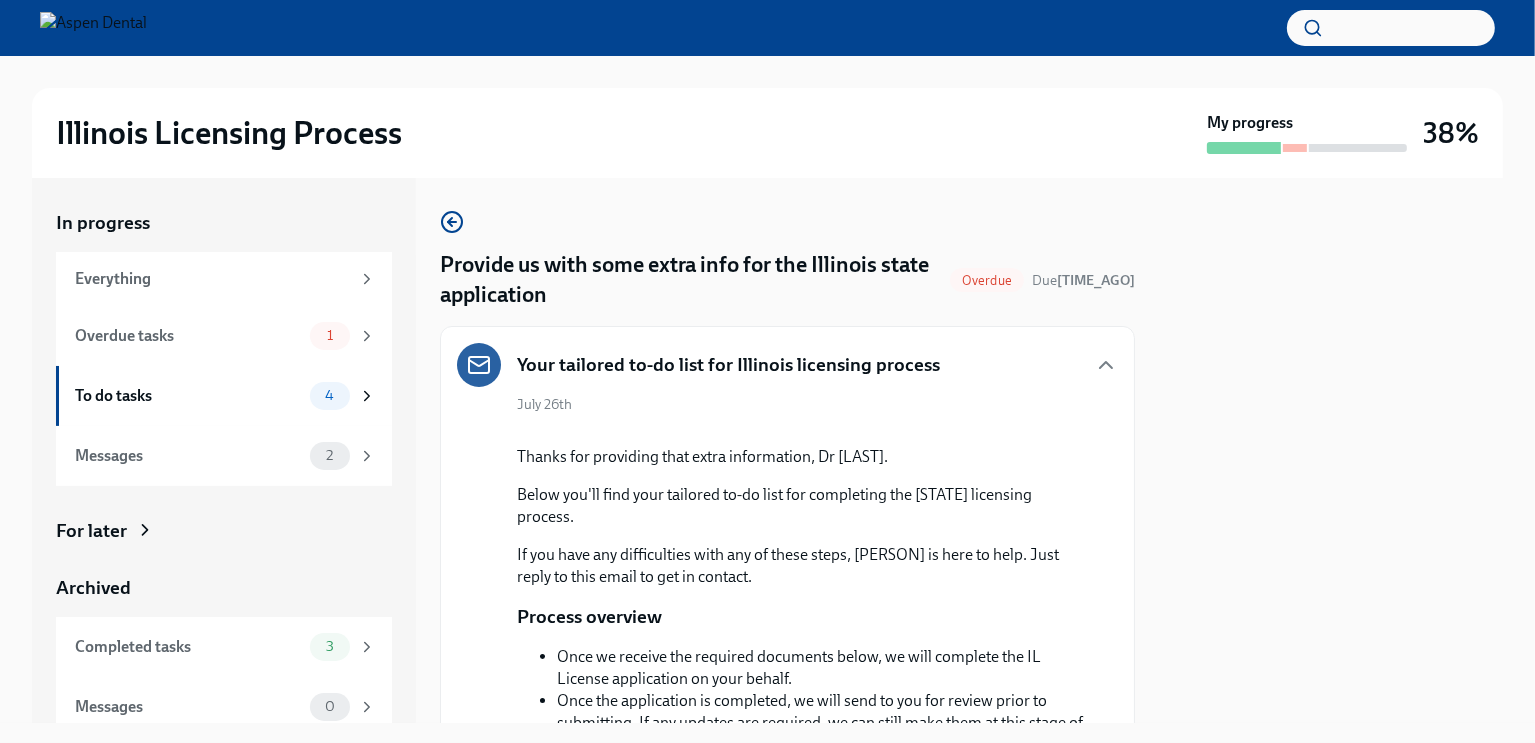 click on "Overdue" at bounding box center (987, 280) 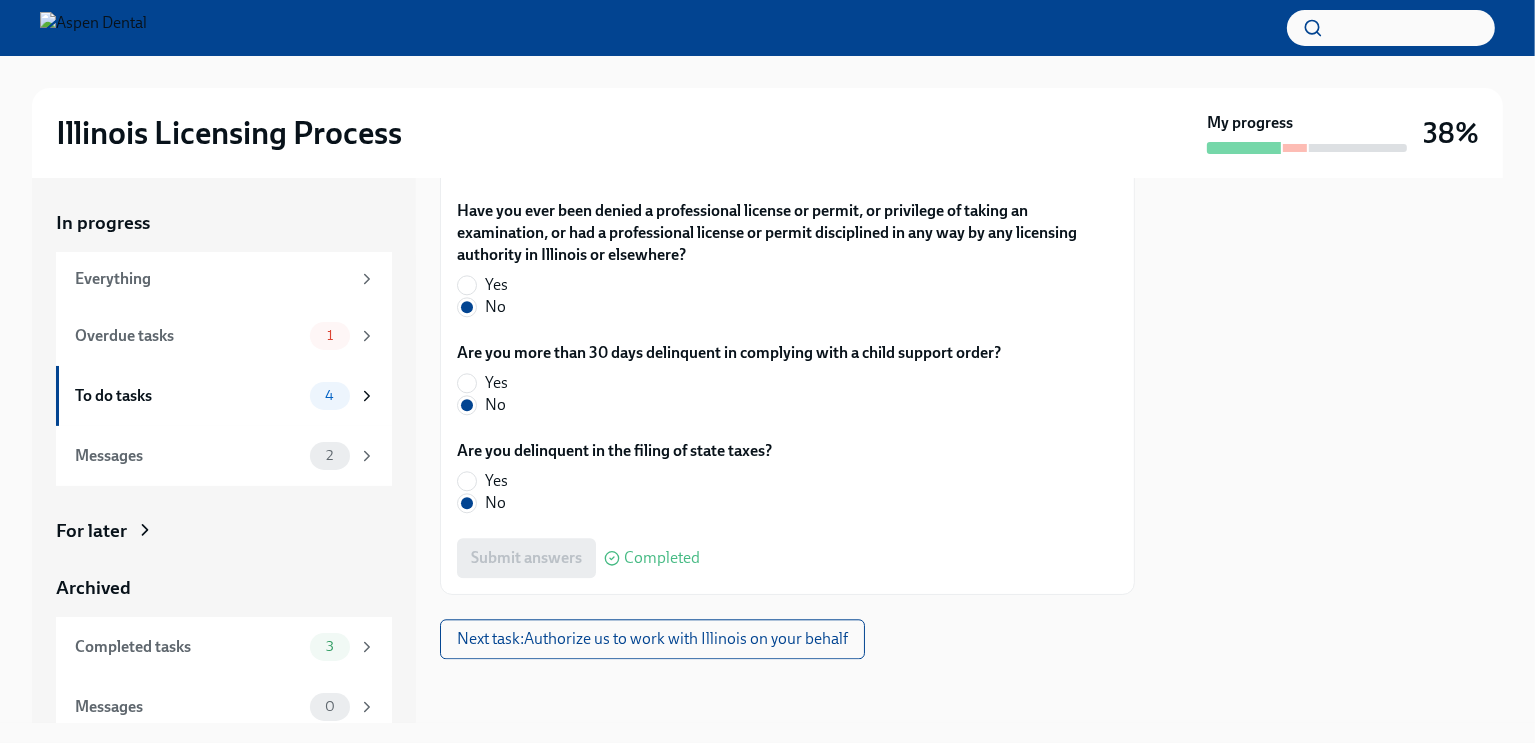 scroll, scrollTop: 5058, scrollLeft: 0, axis: vertical 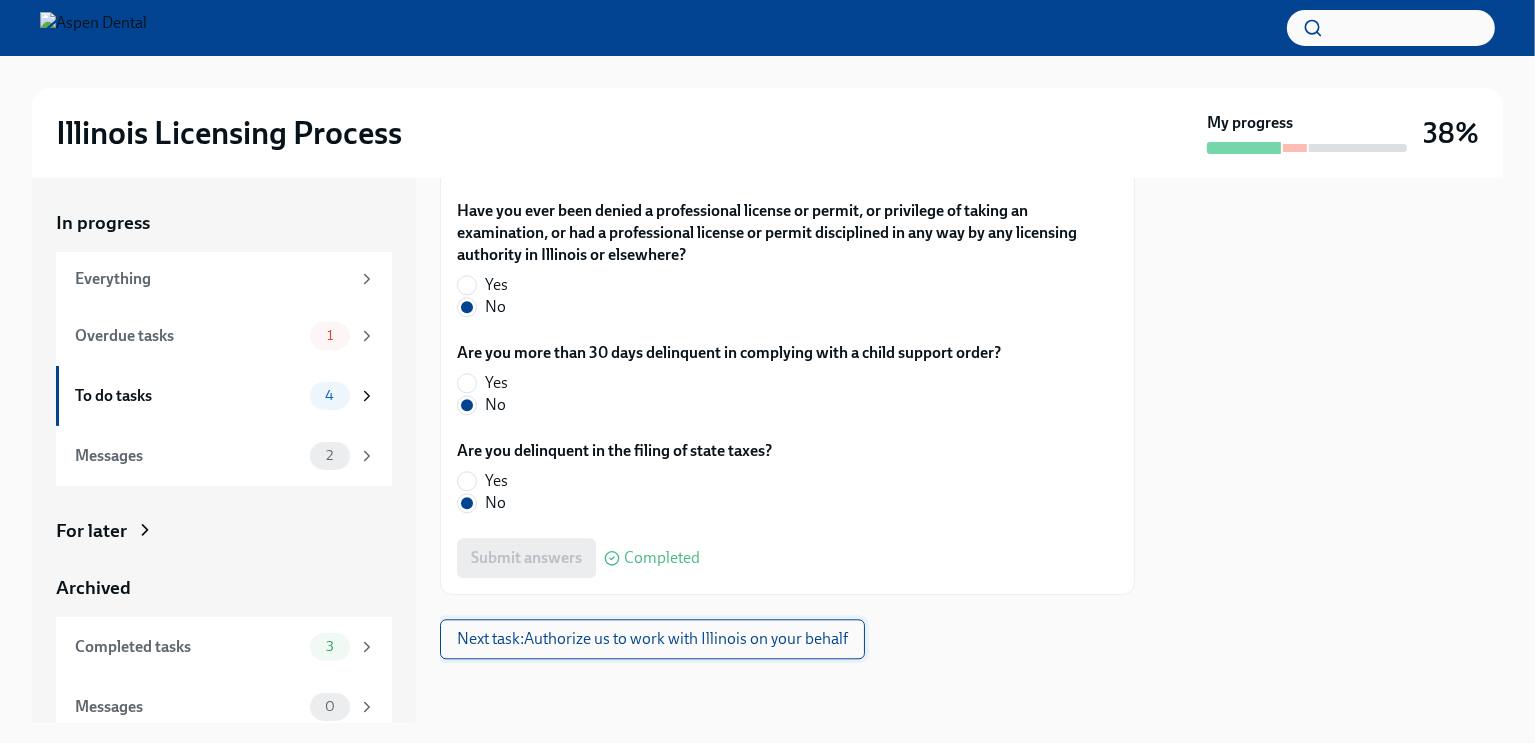 click on "Next task : Authorize us to work with [STATE] on your behalf" at bounding box center (652, 639) 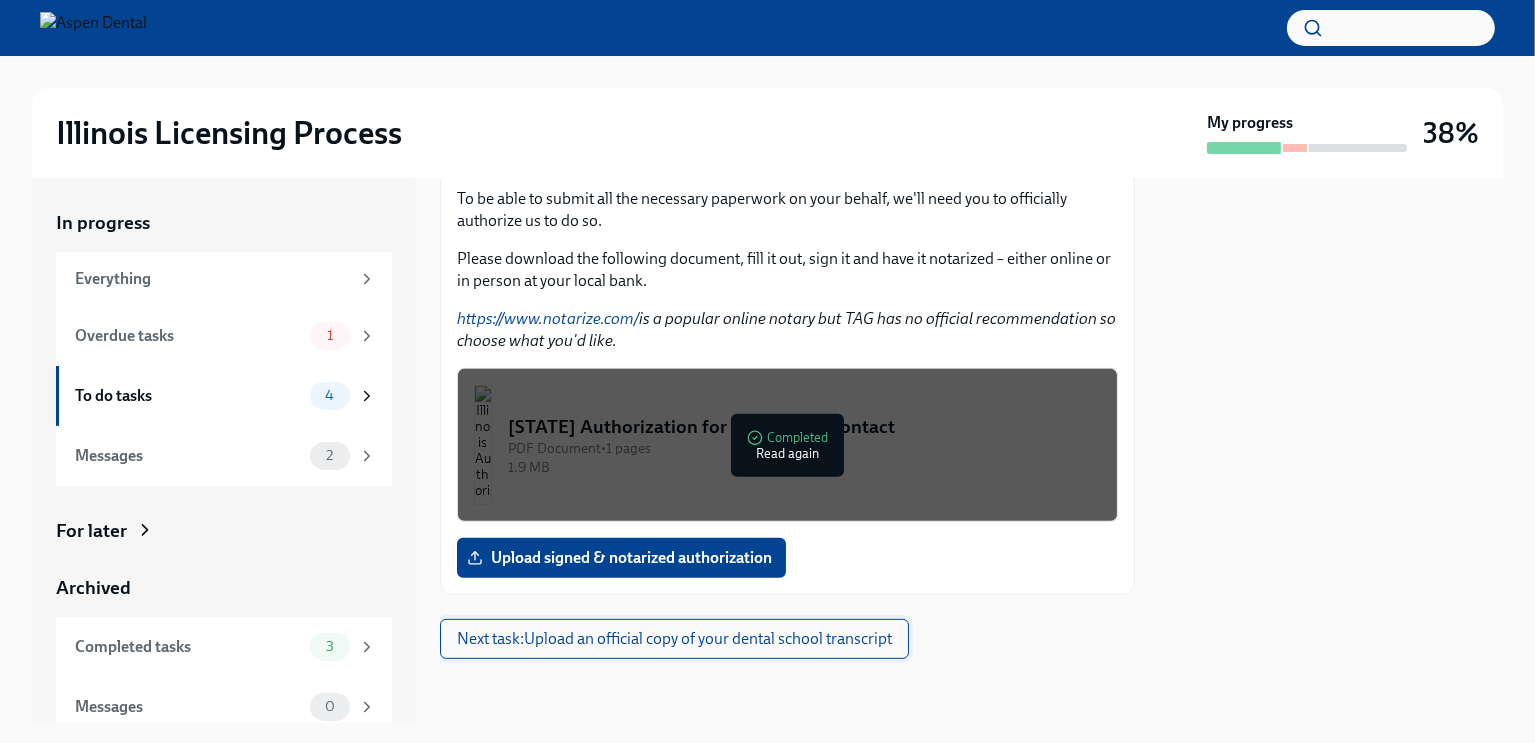 scroll, scrollTop: 970, scrollLeft: 0, axis: vertical 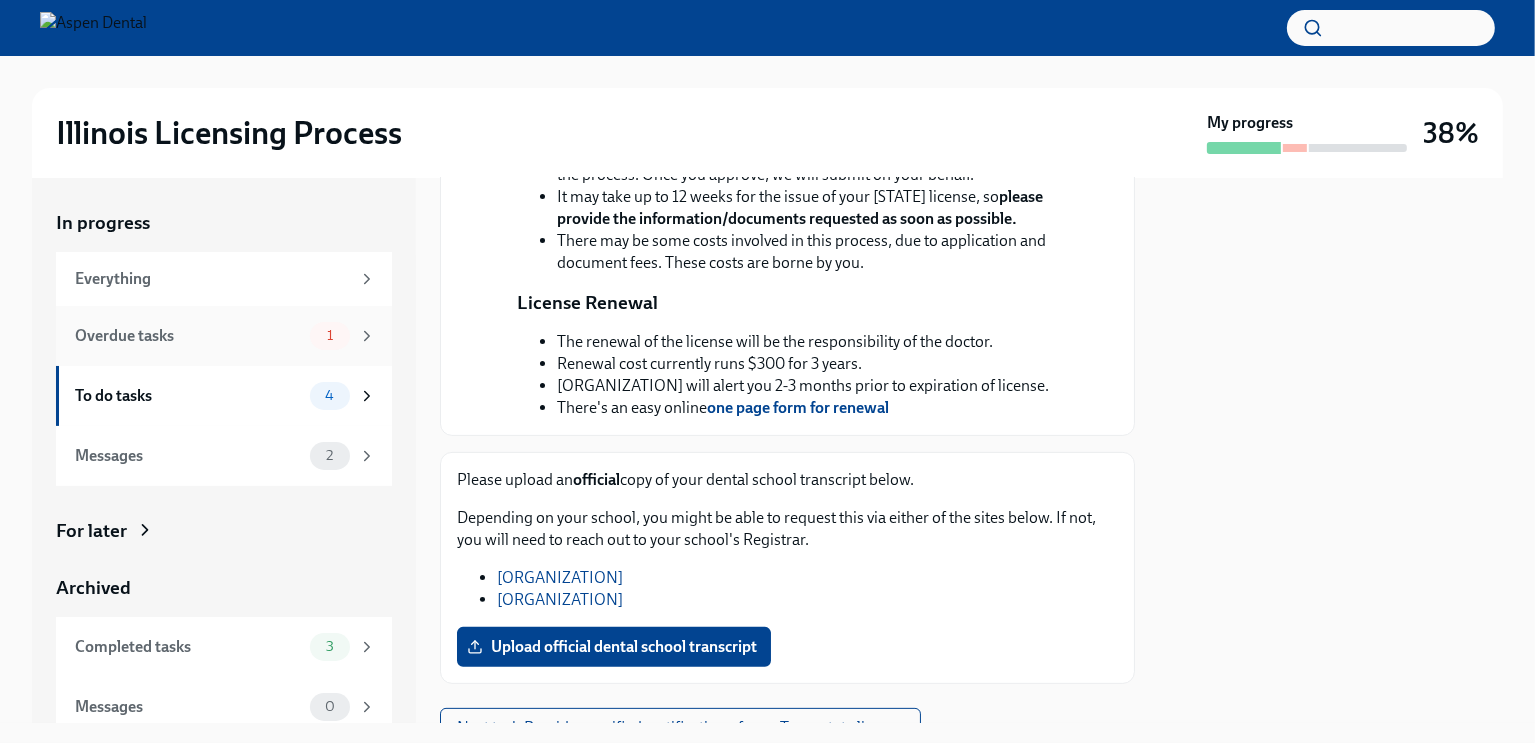 click on "Overdue tasks" at bounding box center [188, 336] 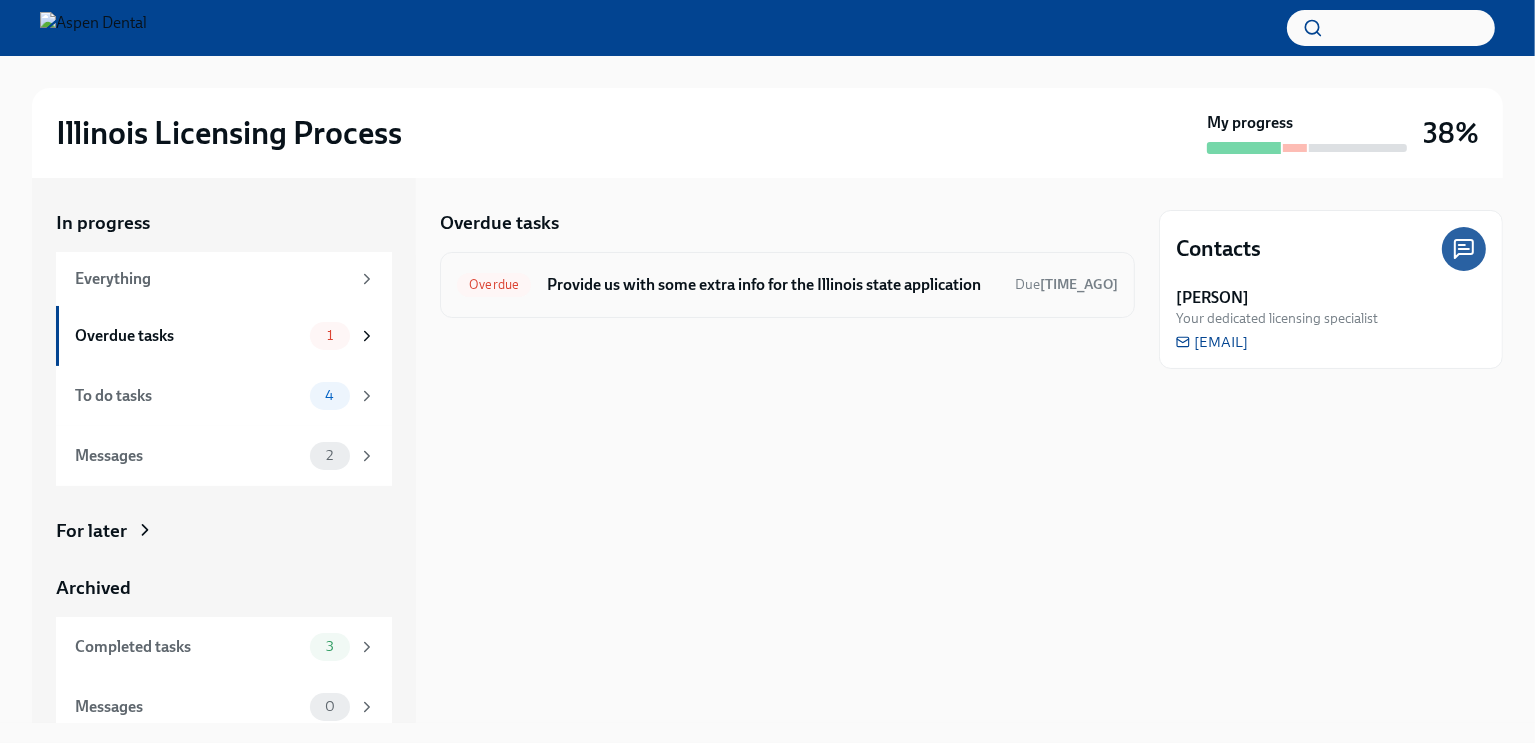 click on "Overdue" at bounding box center [494, 284] 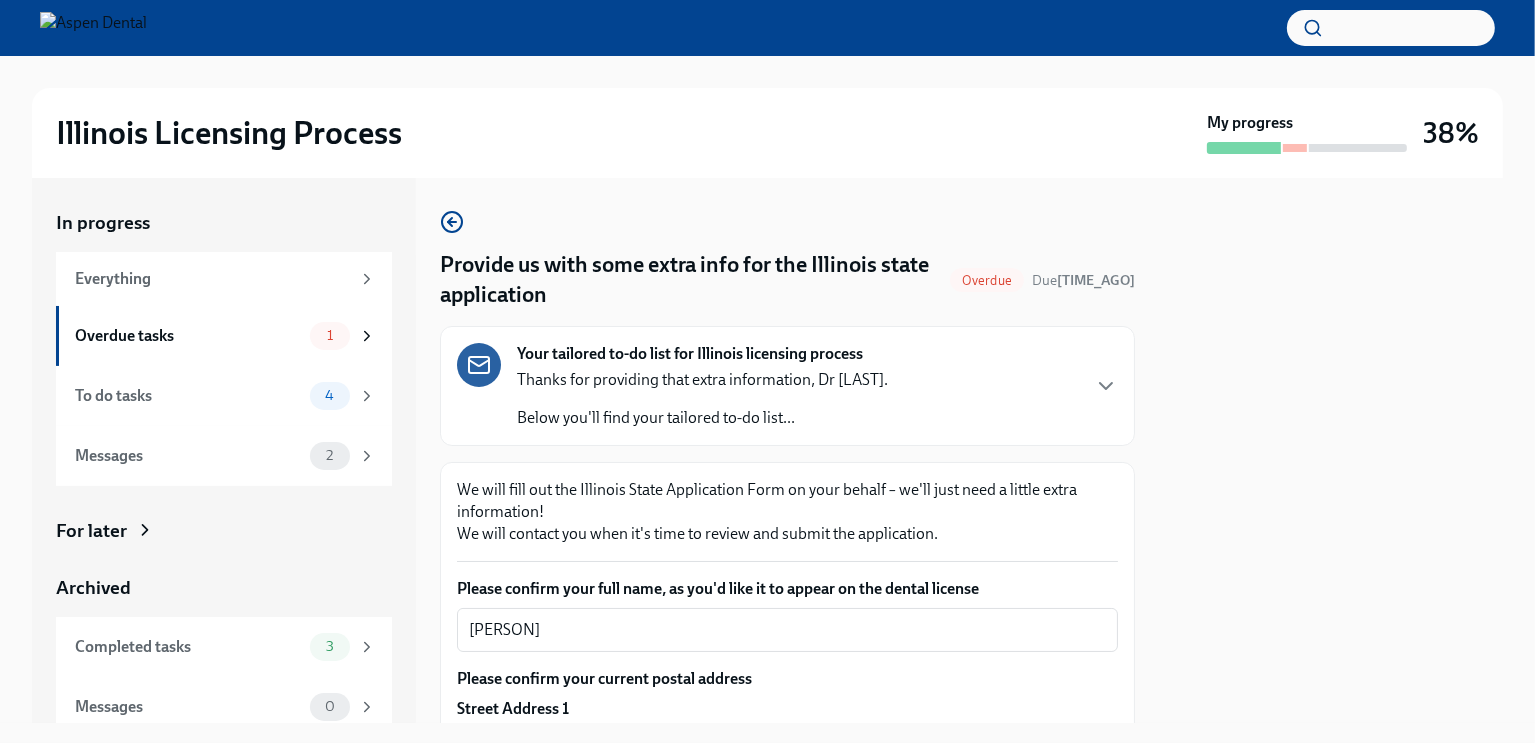 click on "Thanks for providing that extra information, Dr [LAST].
Below you'll find your tailored to-do list..." at bounding box center [702, 399] 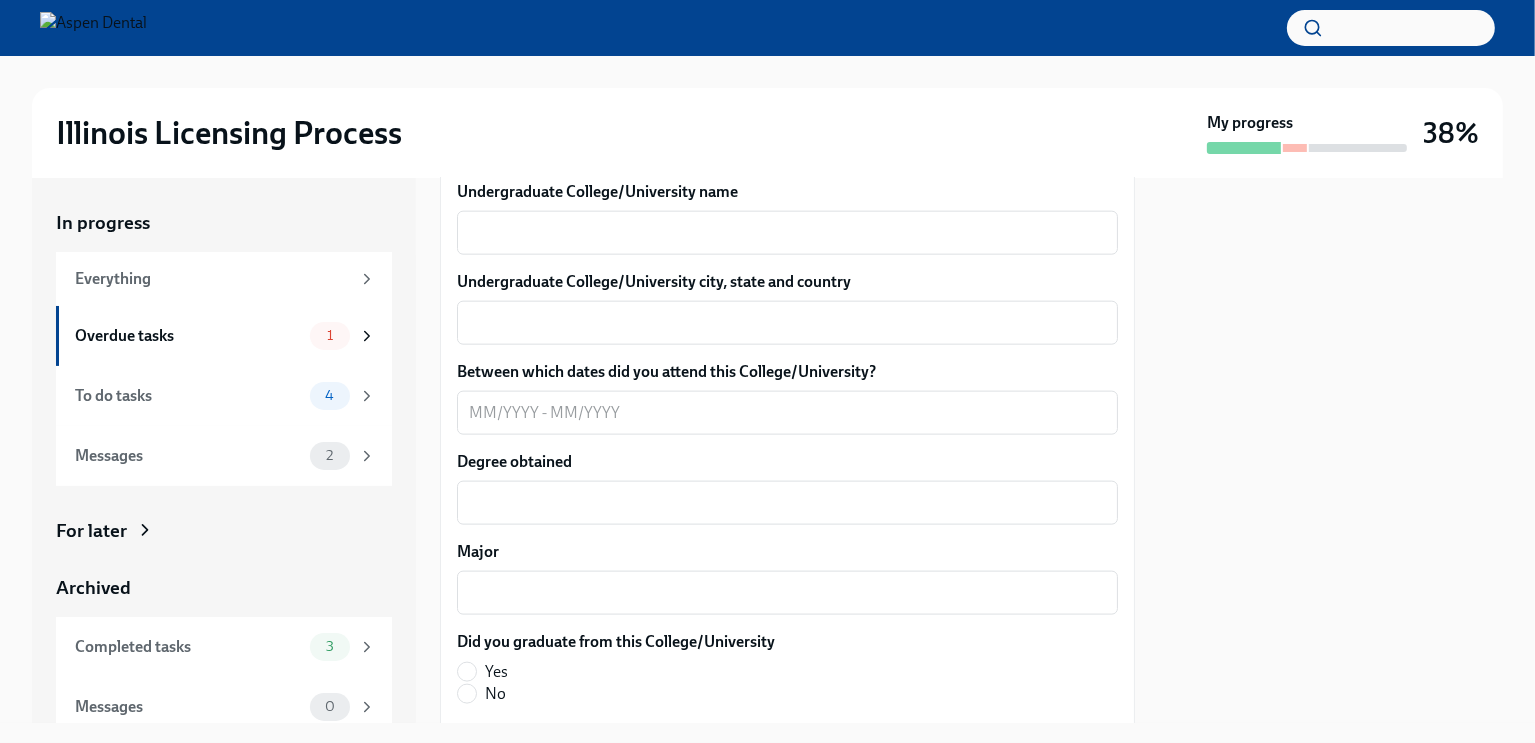 scroll, scrollTop: 2548, scrollLeft: 0, axis: vertical 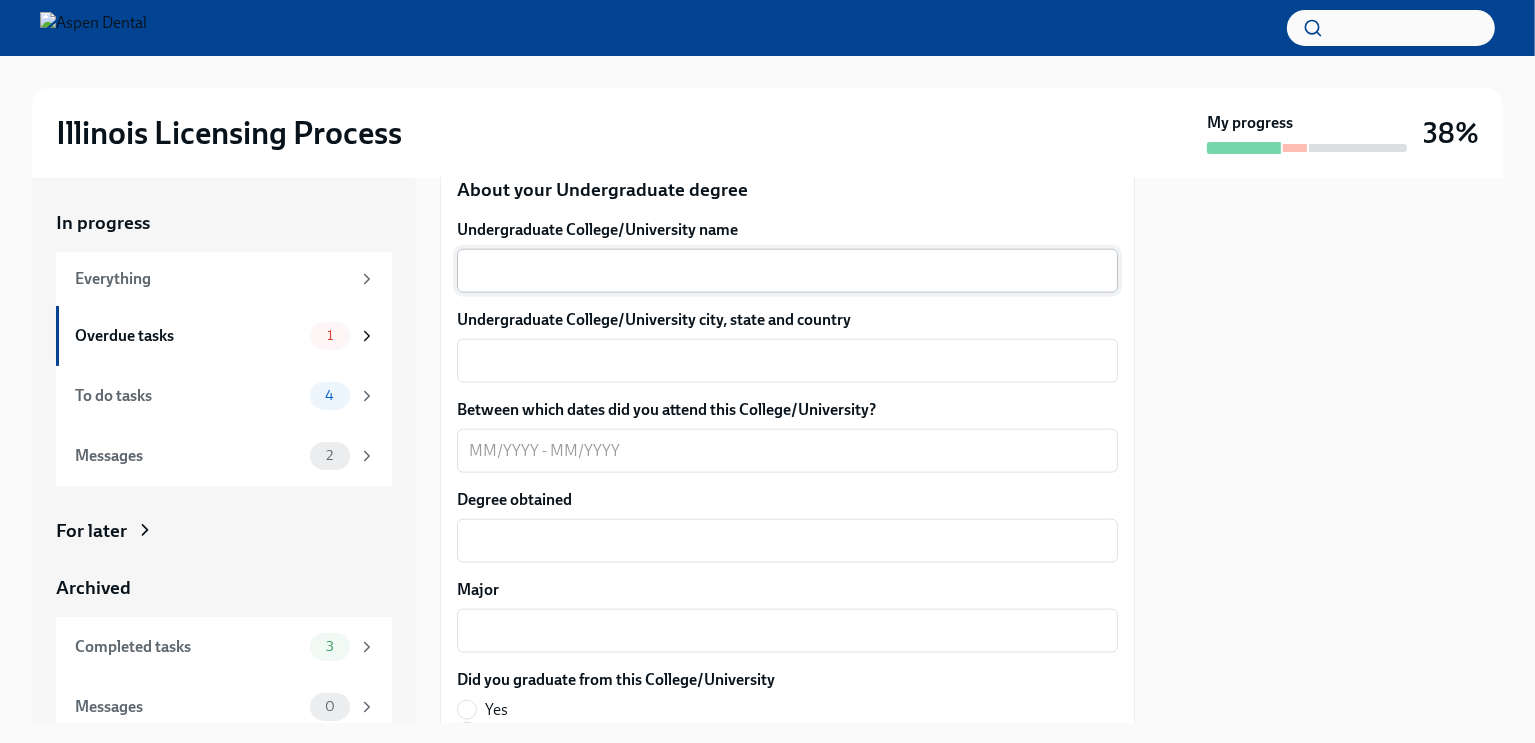 click on "x ​" at bounding box center (787, 271) 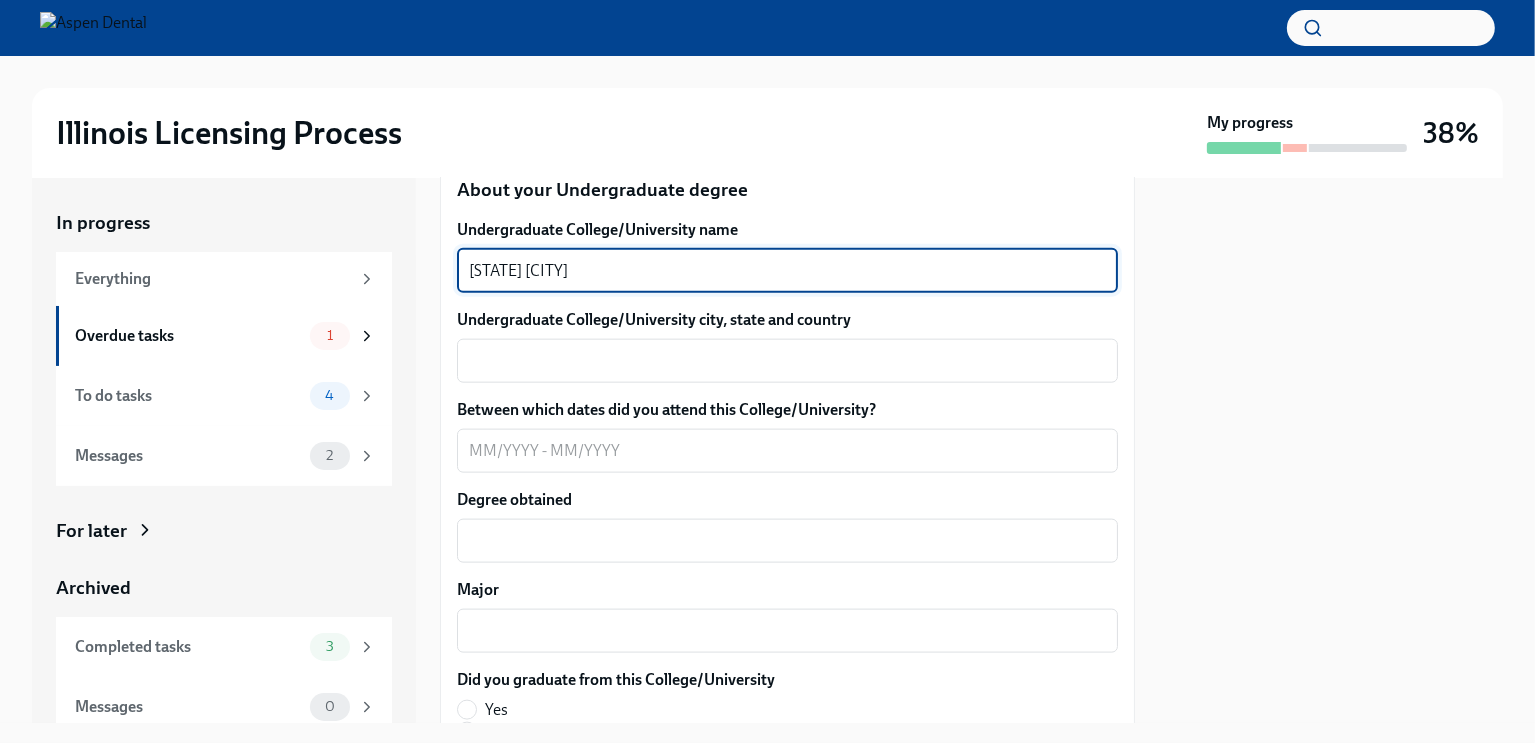 type on "[STATE] [CITY]" 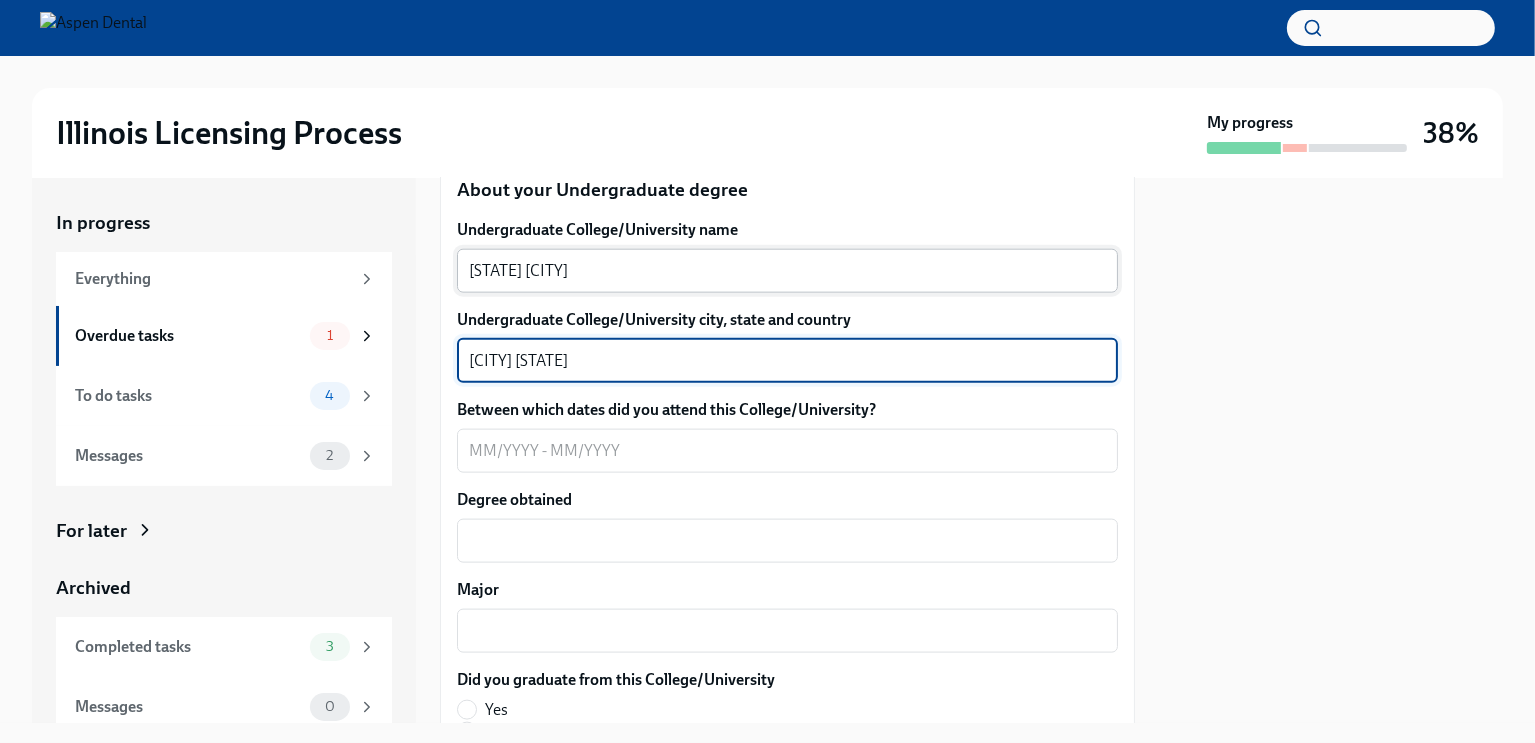 type on "[CITY] [STATE]" 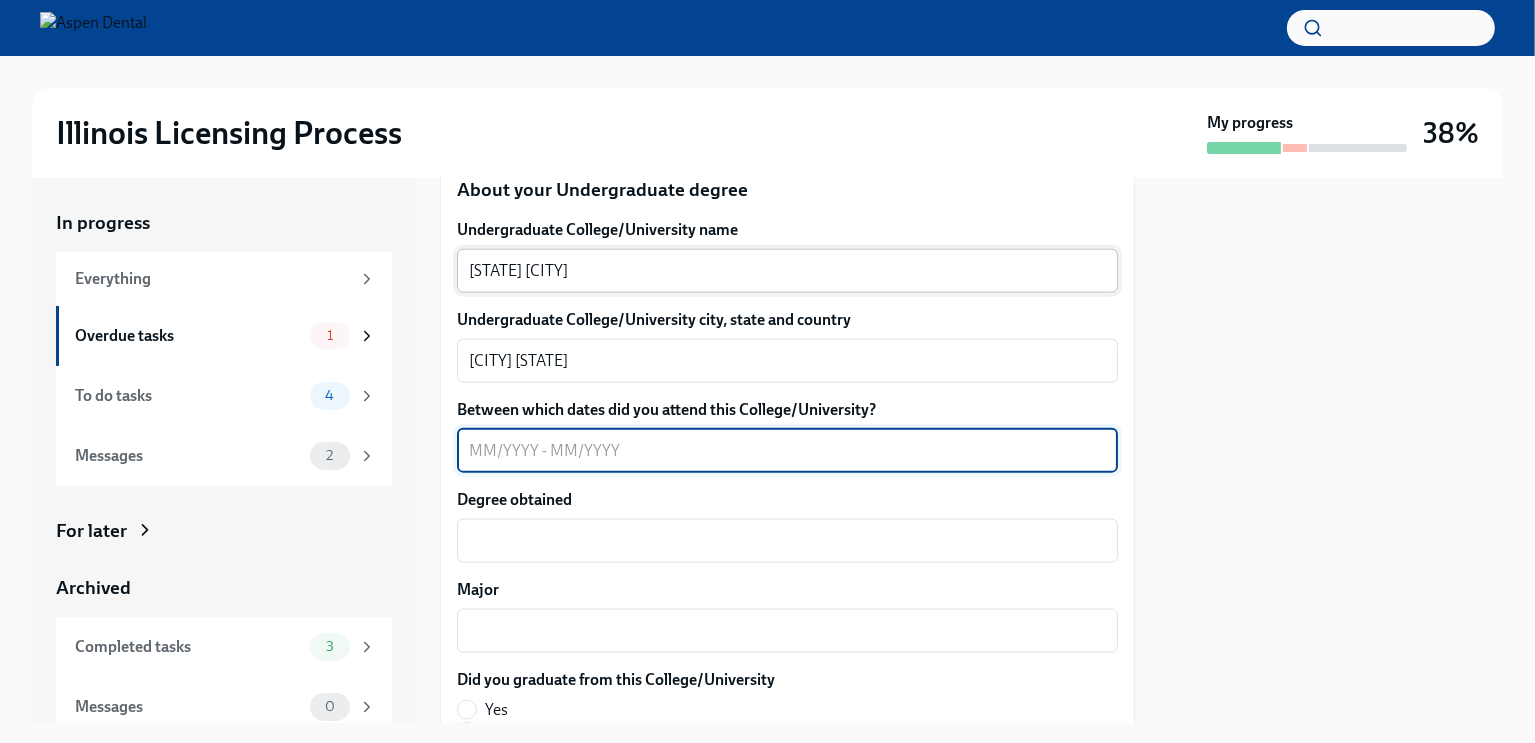 type on "5" 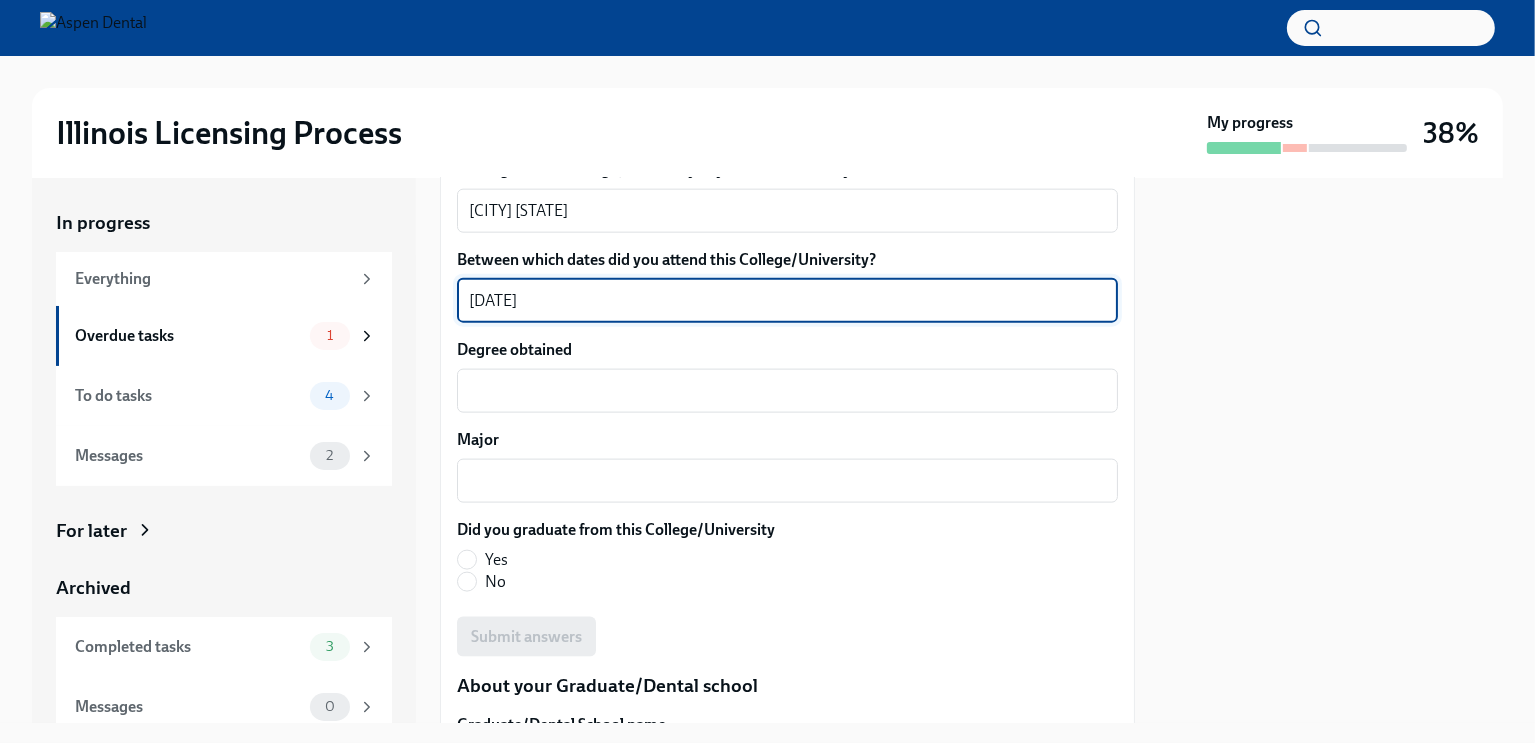 scroll, scrollTop: 2704, scrollLeft: 0, axis: vertical 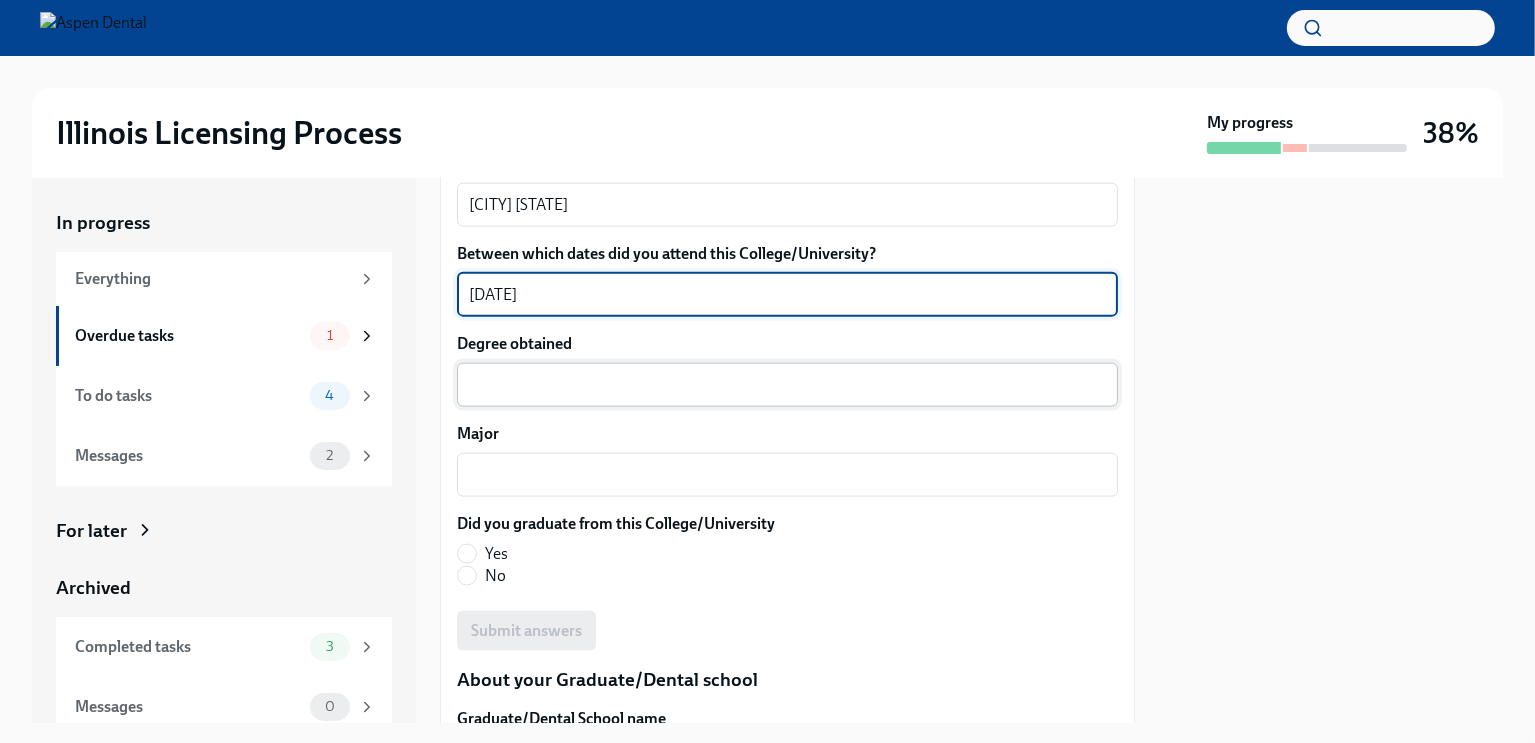 type on "[DATE]" 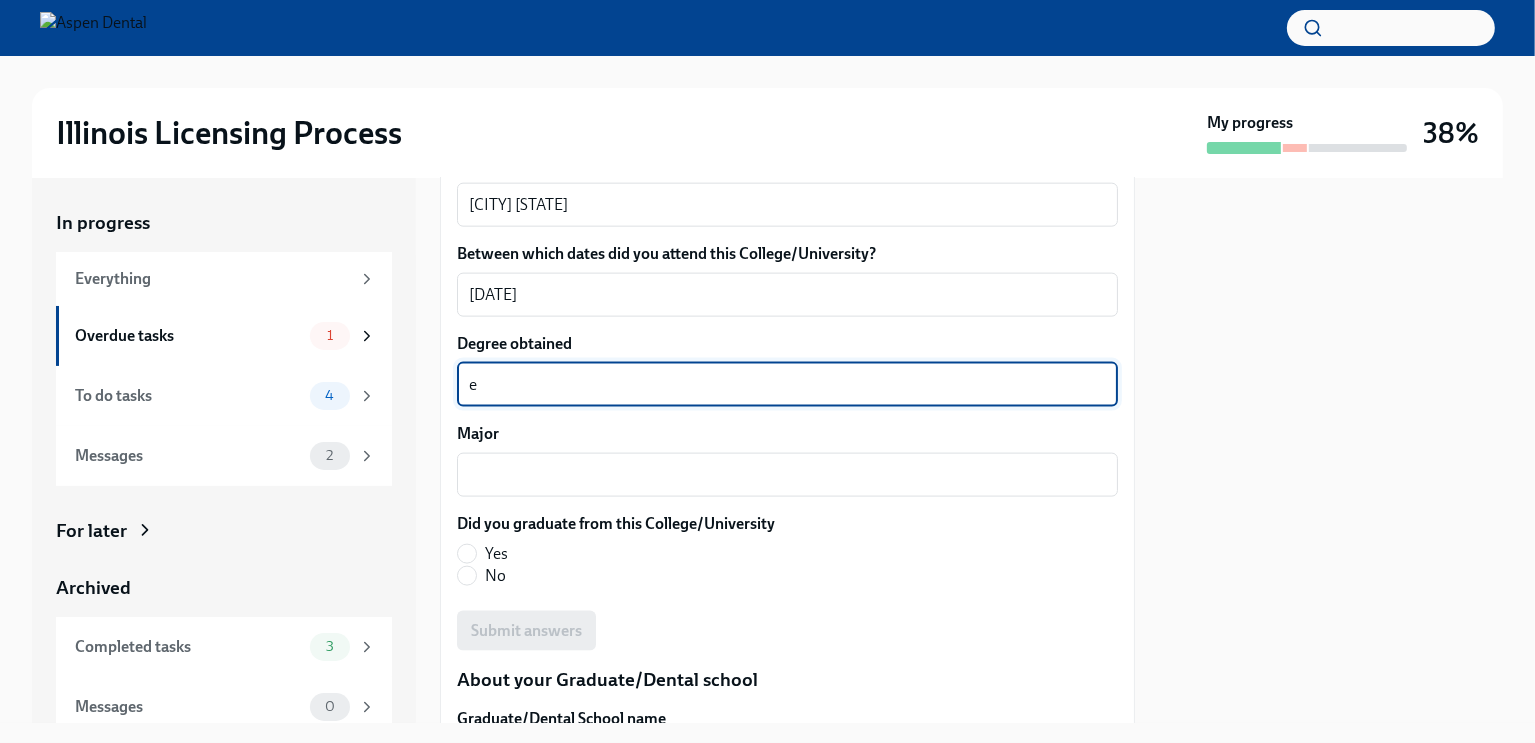 type on "e" 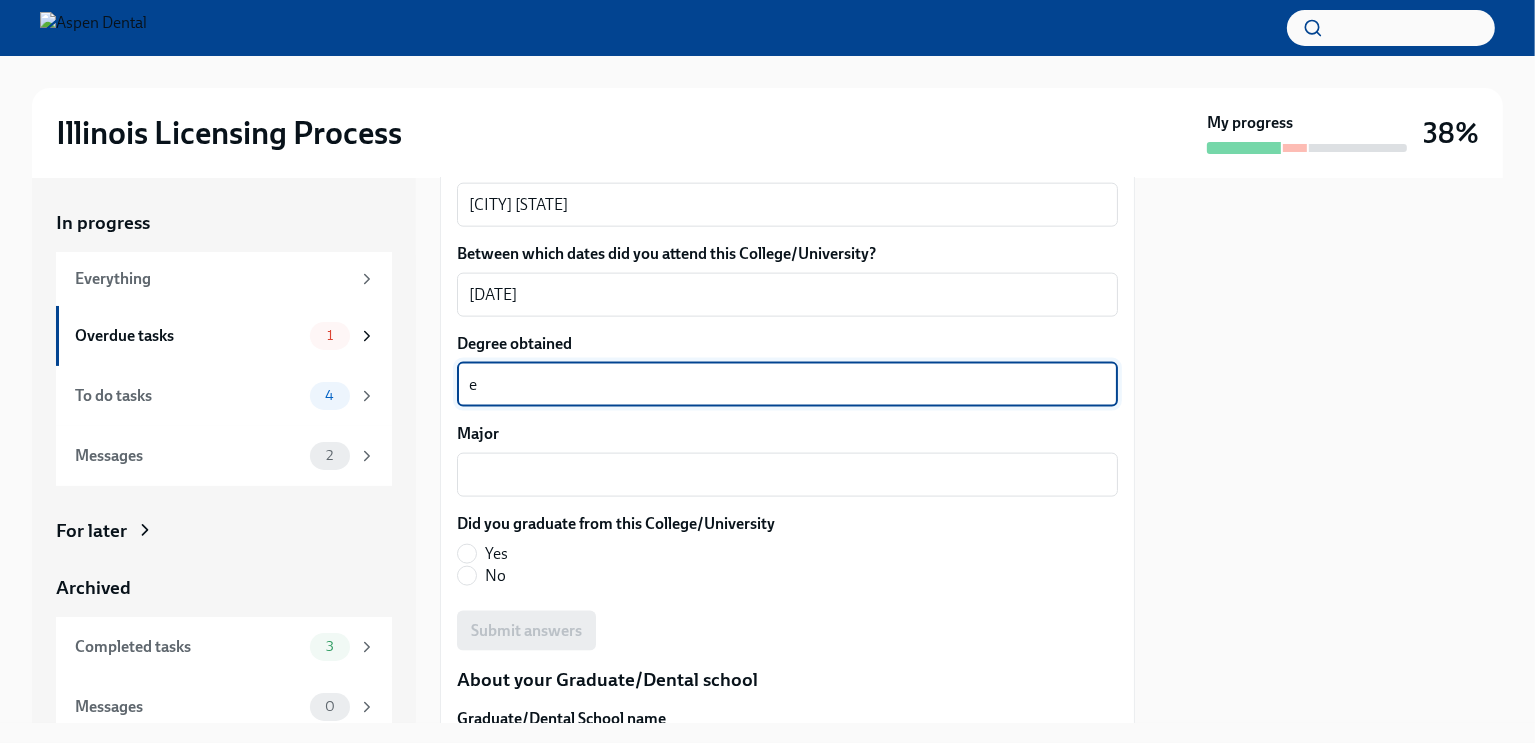 click on "e" at bounding box center [787, 385] 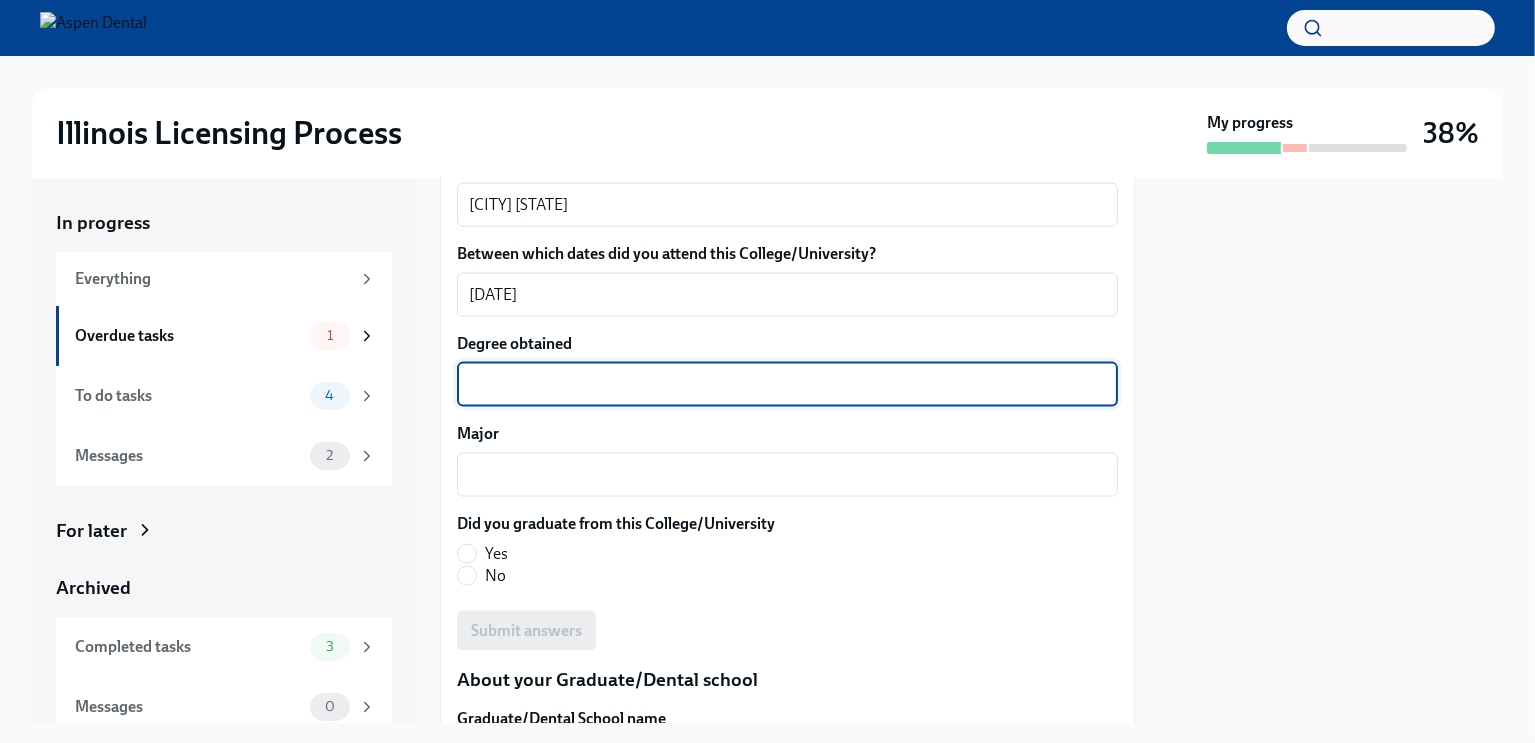 type on "b" 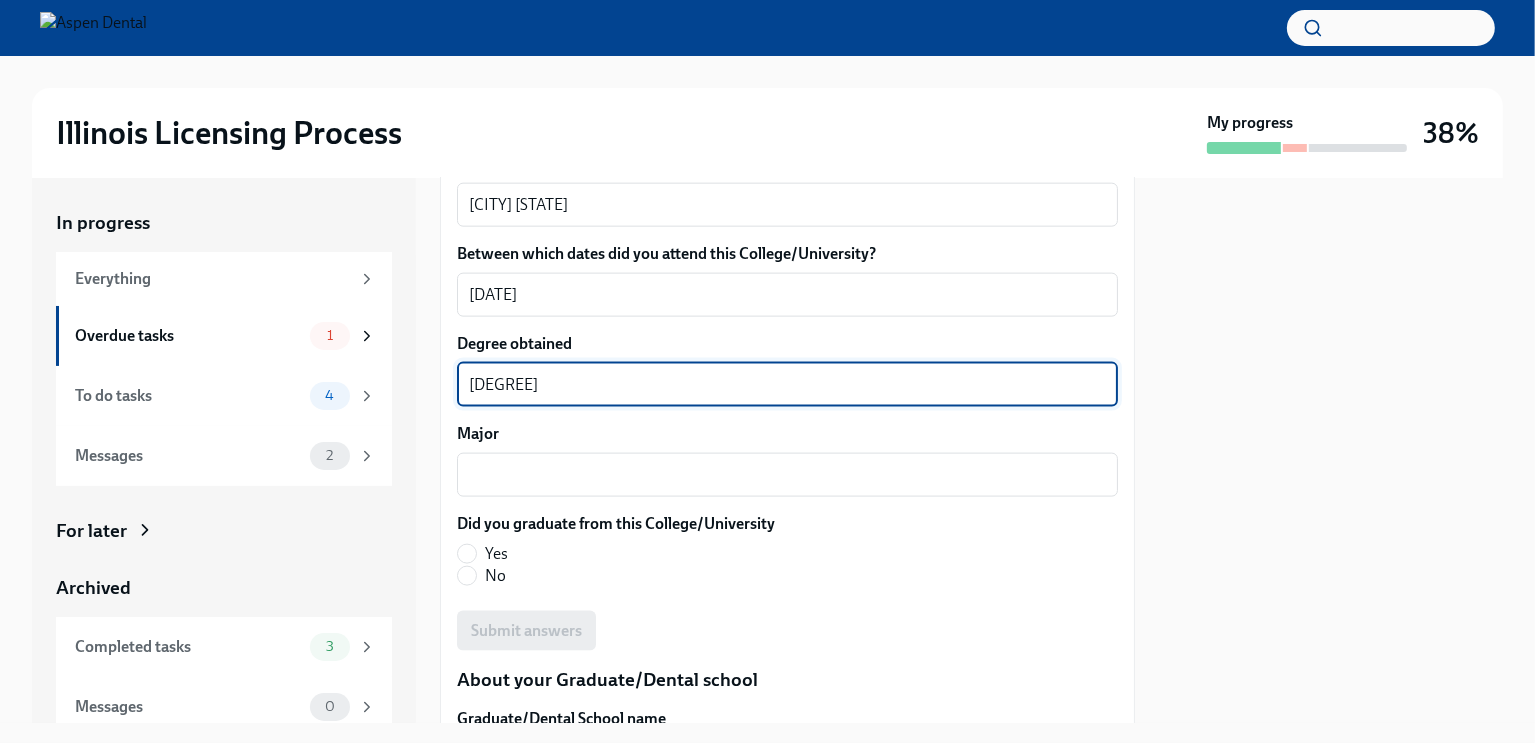 type on "[DEGREE]" 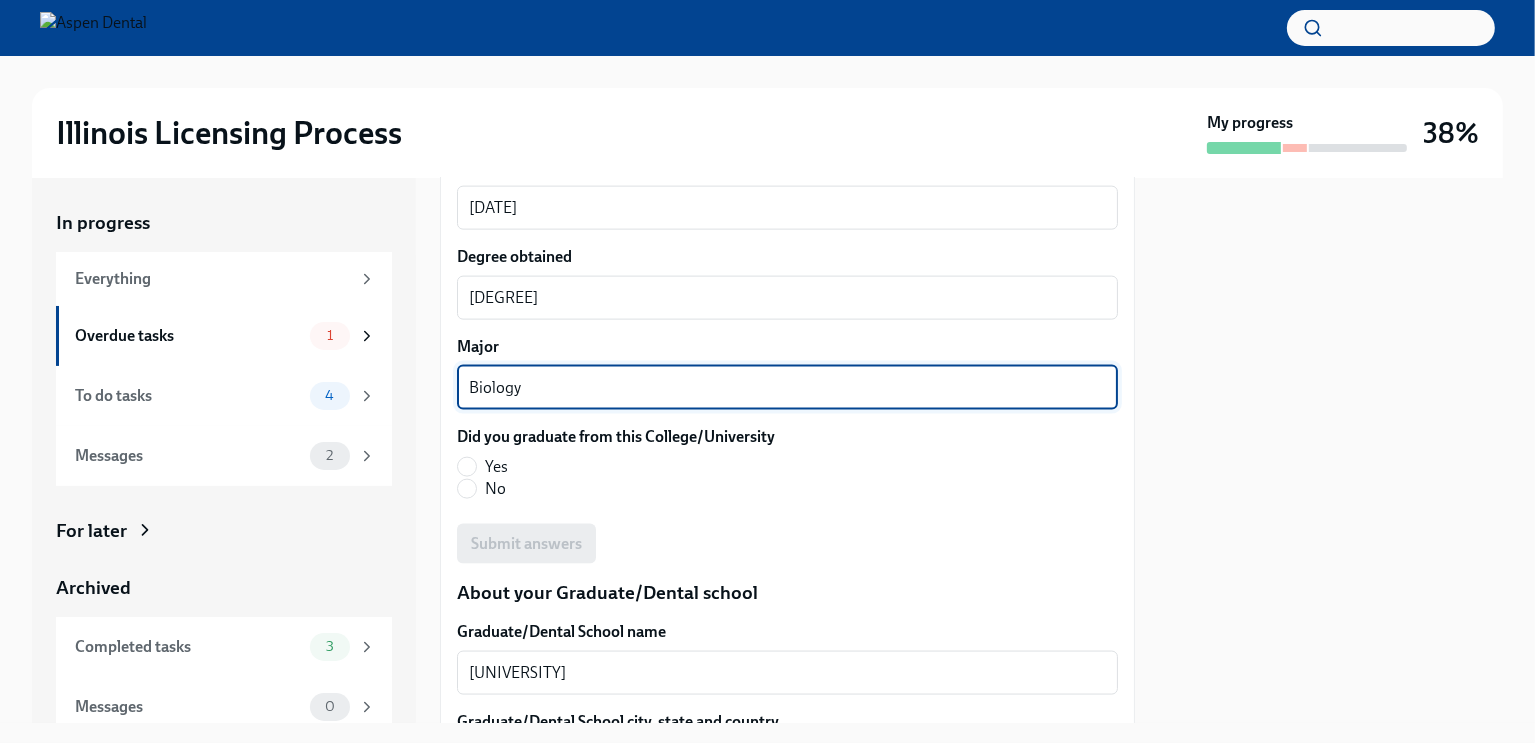 scroll, scrollTop: 2798, scrollLeft: 0, axis: vertical 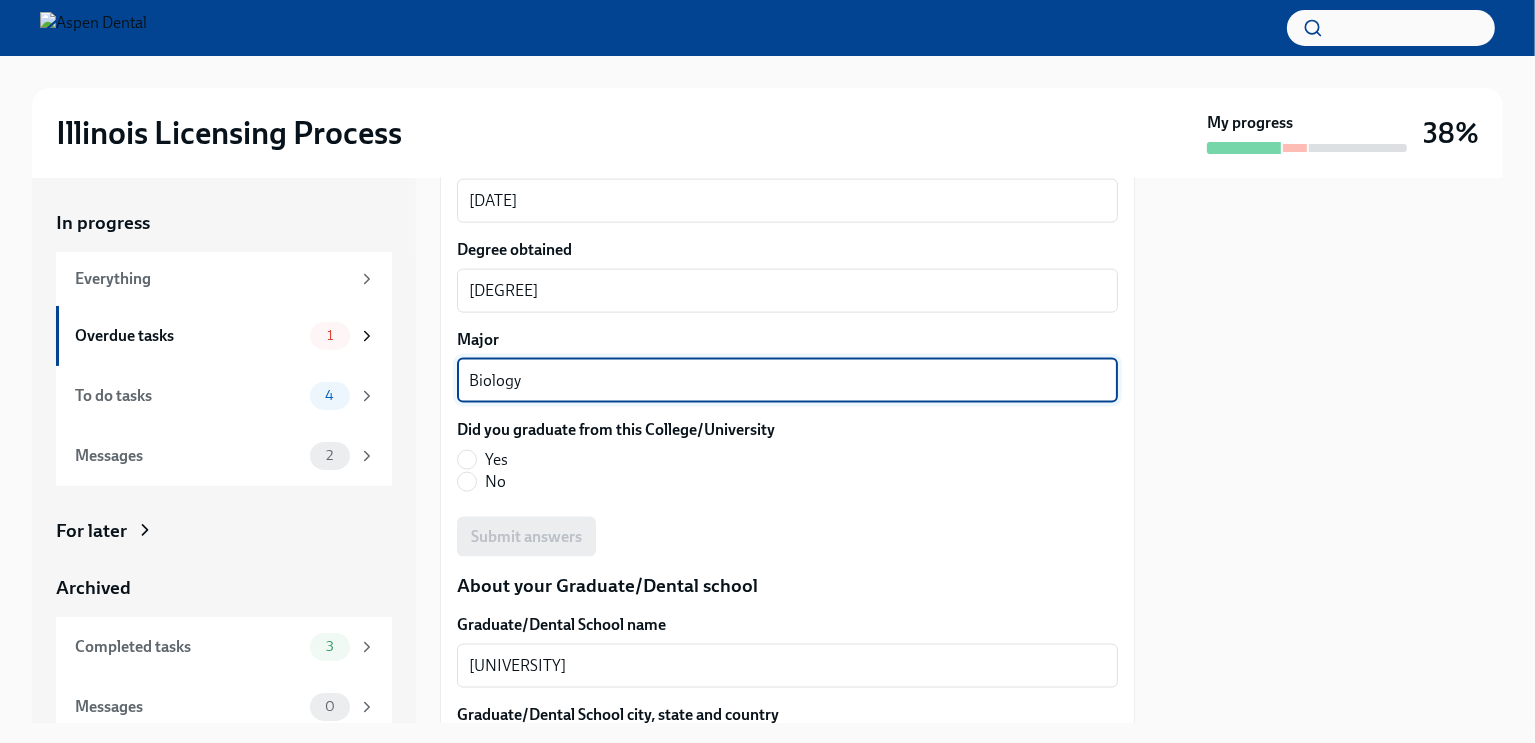 type on "Biology" 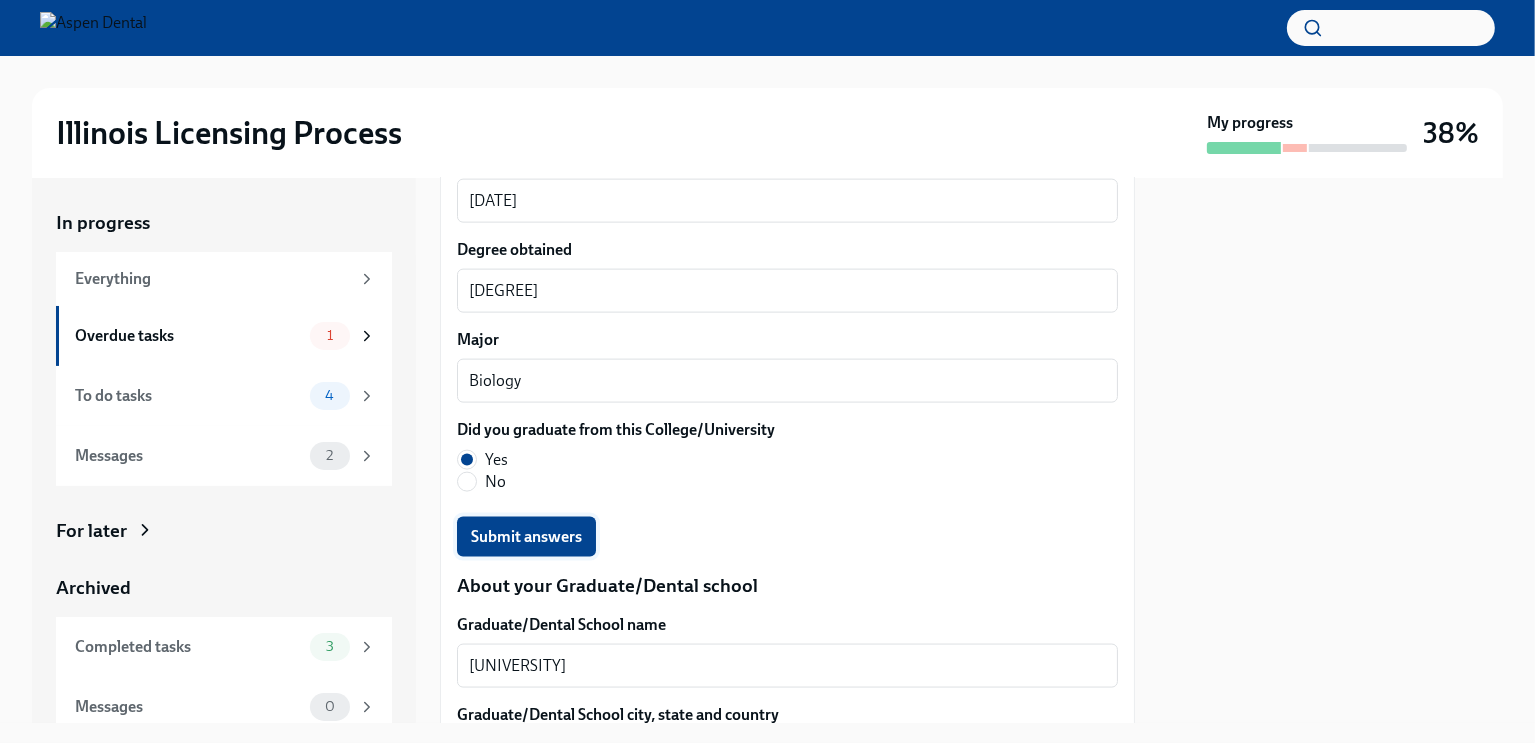 click on "Submit answers" at bounding box center (526, 537) 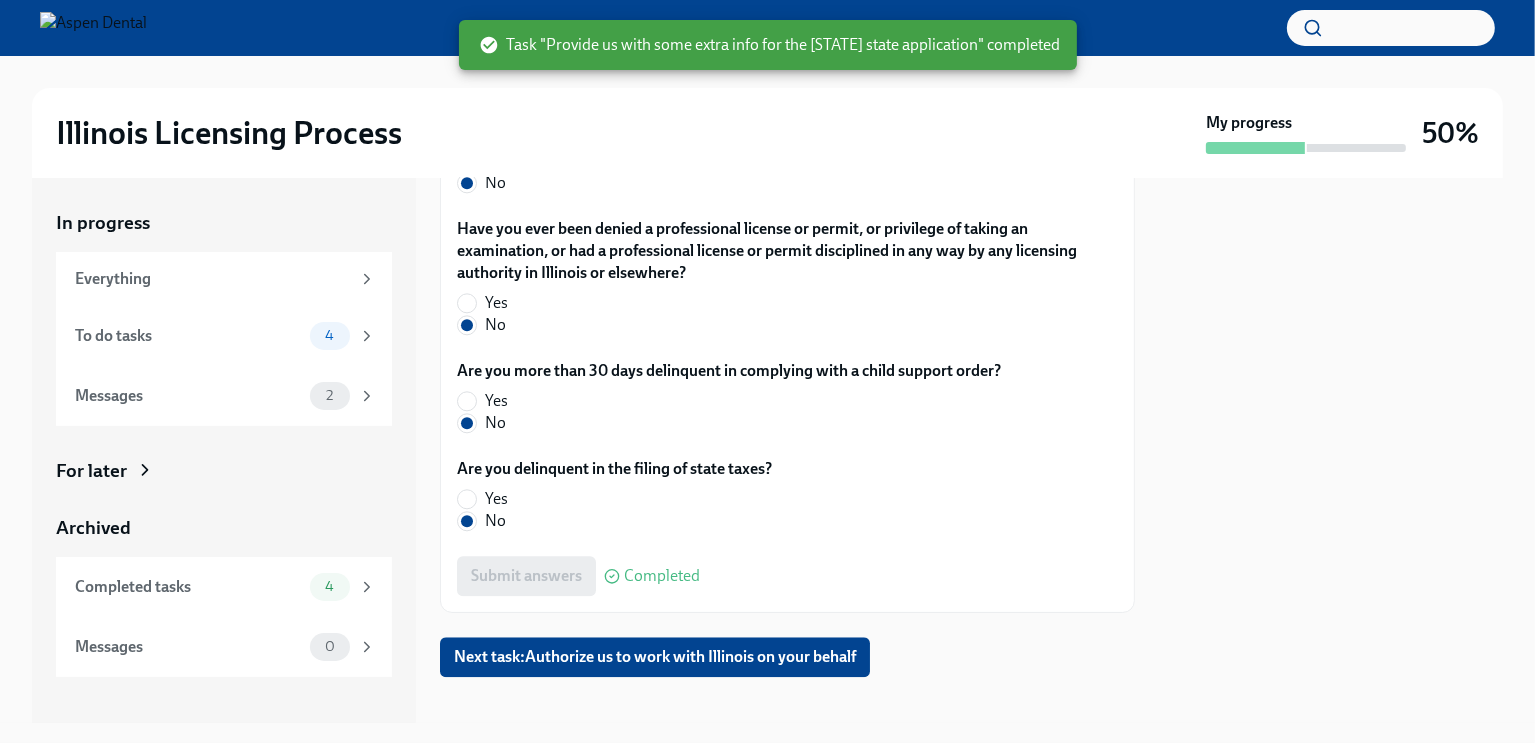 scroll, scrollTop: 5059, scrollLeft: 0, axis: vertical 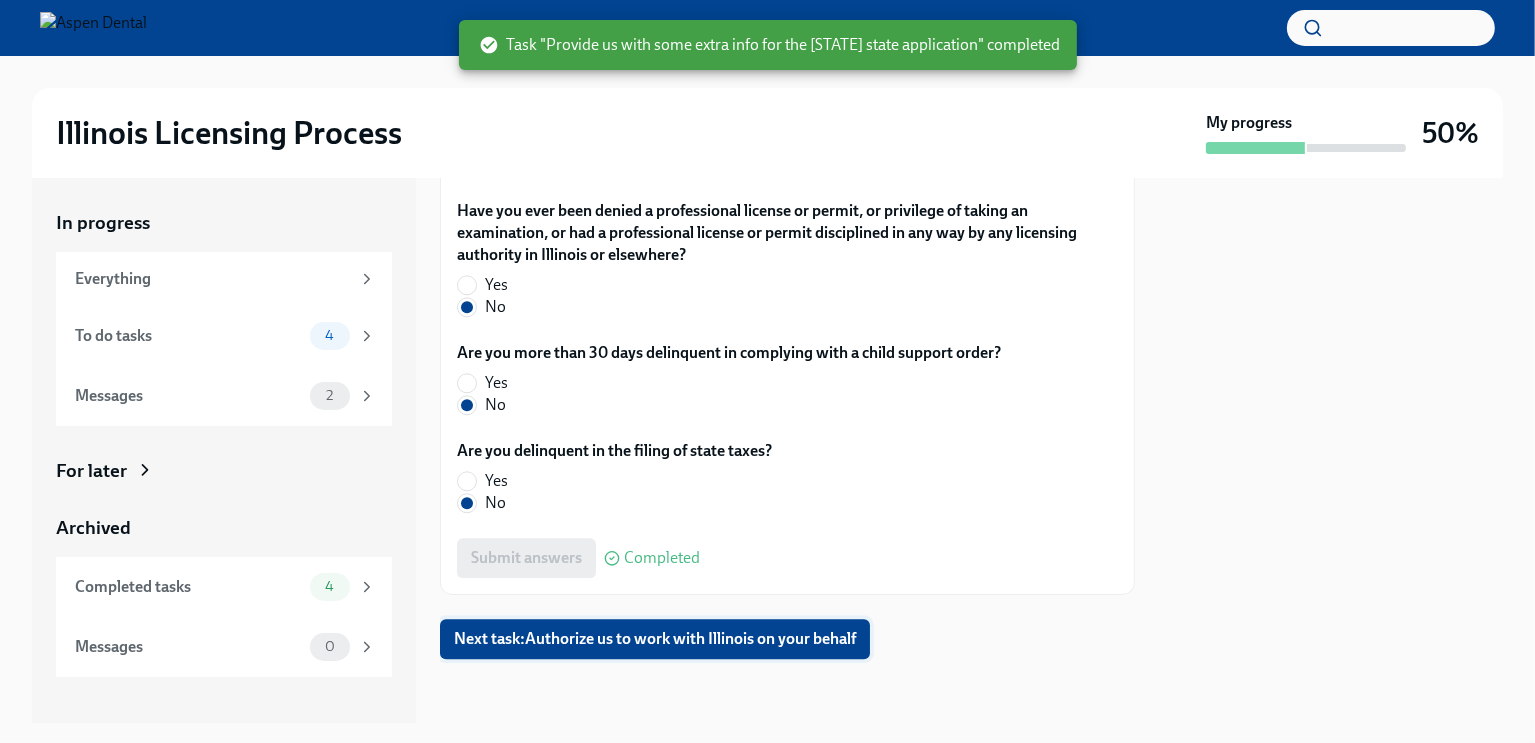 click on "Next task : Authorize us to work with [STATE] on your behalf" at bounding box center (655, 639) 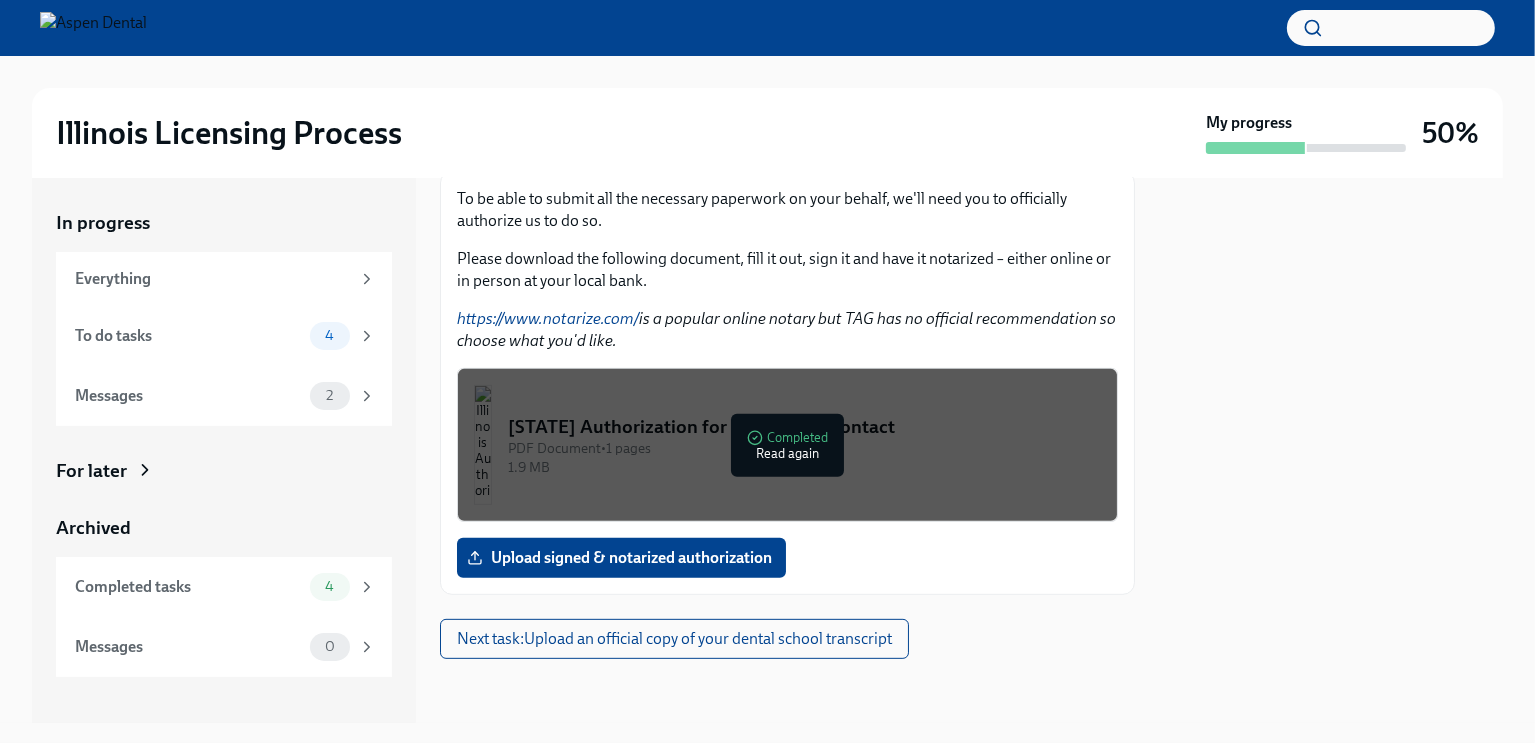 scroll, scrollTop: 970, scrollLeft: 0, axis: vertical 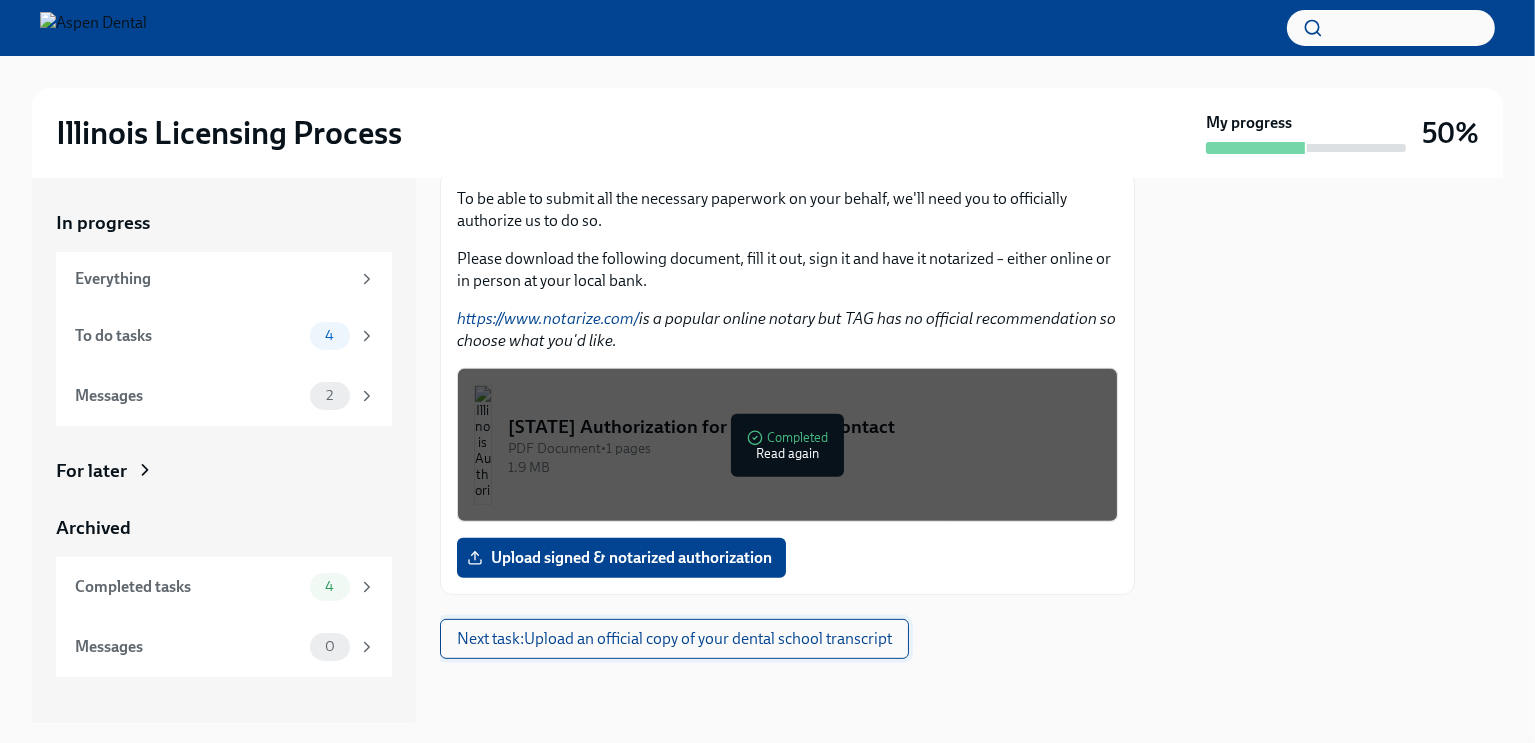 click on "Next task : Upload an official copy of your dental school transcript" at bounding box center (674, 639) 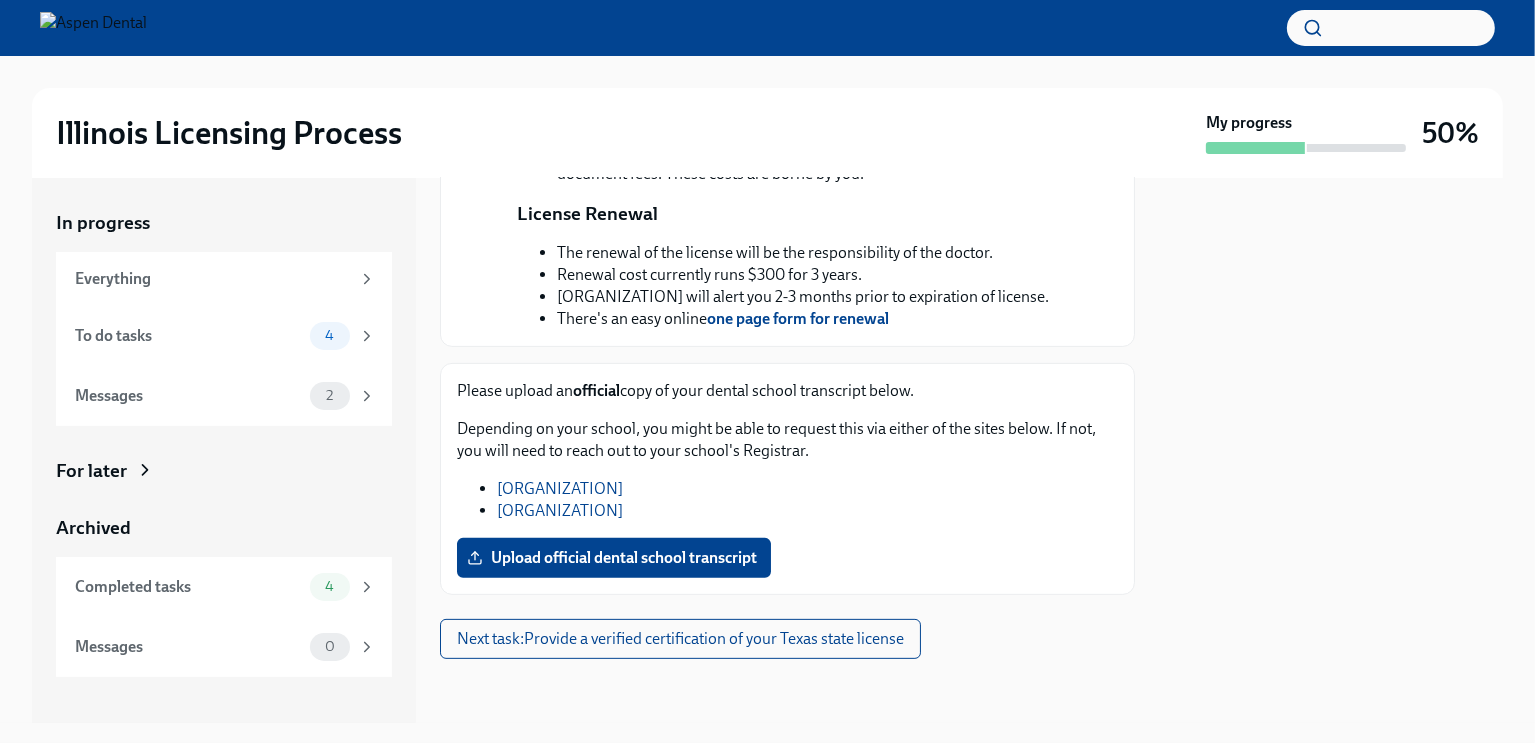 scroll, scrollTop: 764, scrollLeft: 0, axis: vertical 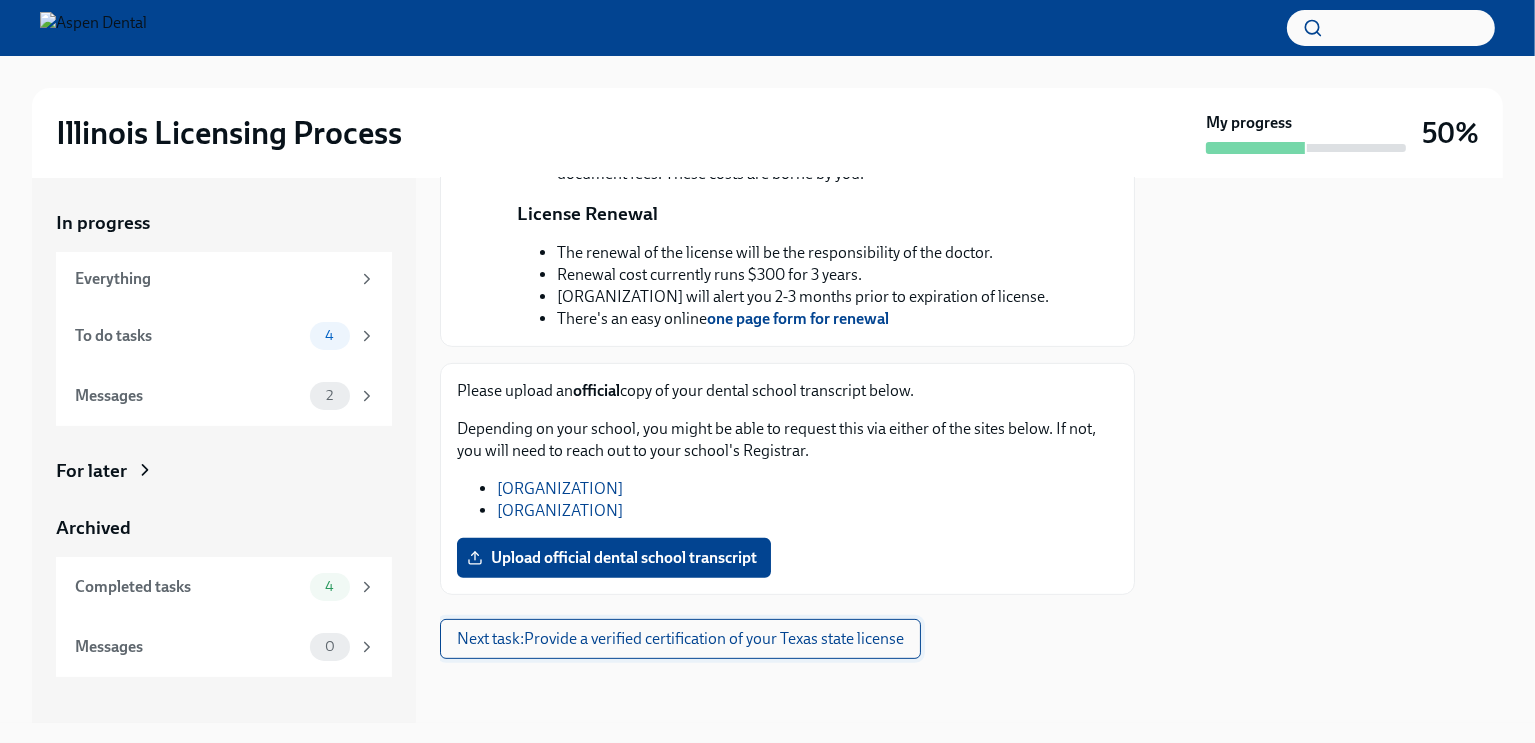 click on "Next task : Provide a verified certification of your [STATE] state license" at bounding box center (680, 639) 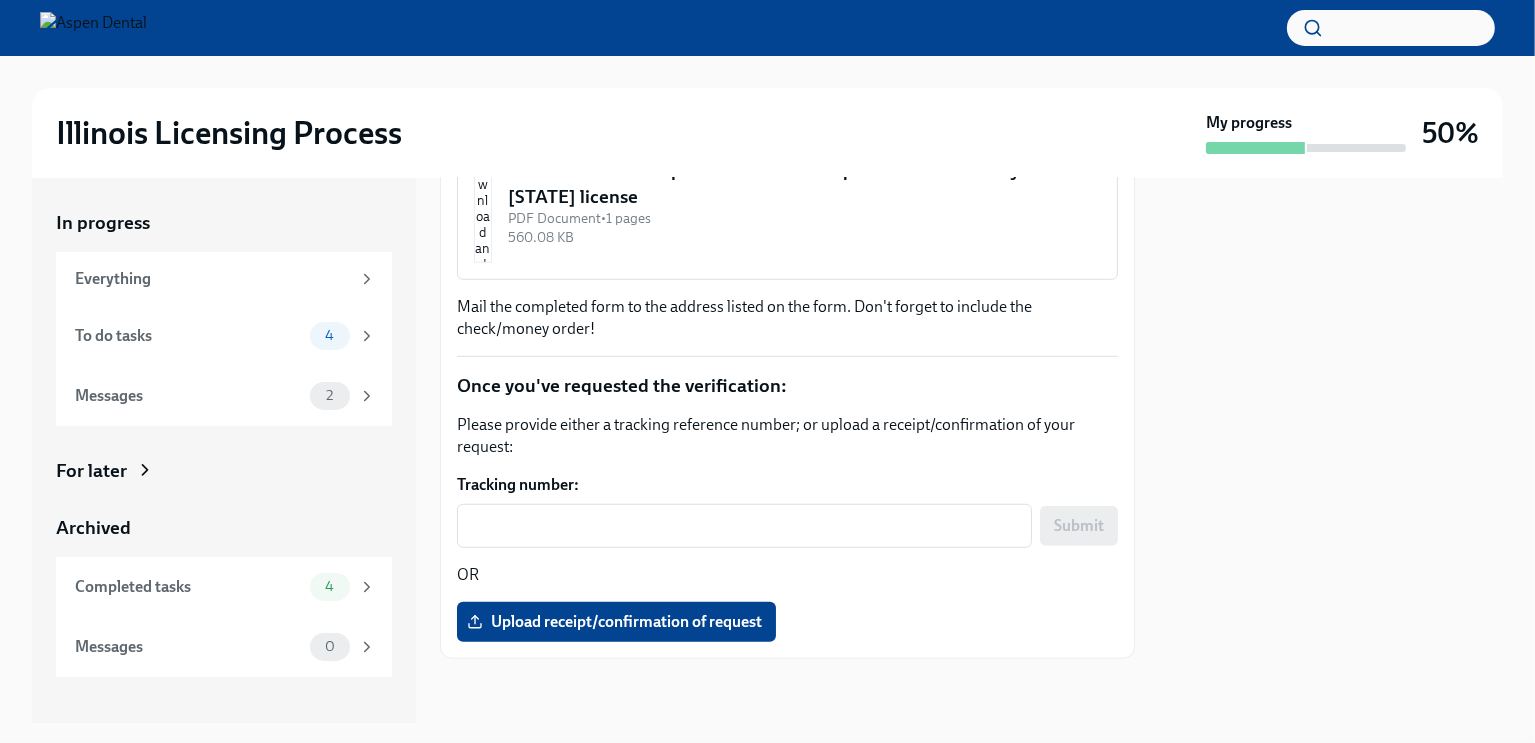 scroll, scrollTop: 1584, scrollLeft: 0, axis: vertical 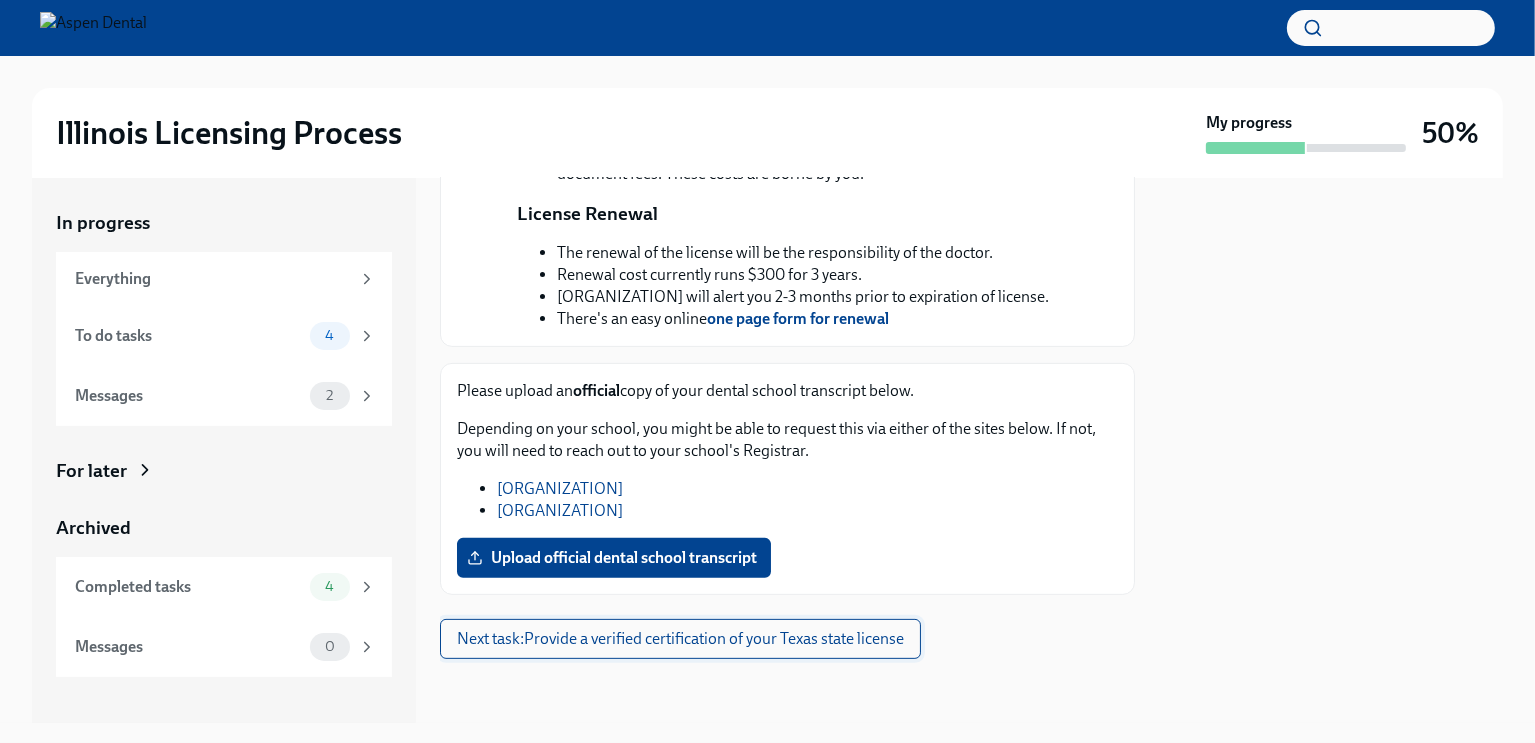 click on "Next task : Provide a verified certification of your [STATE] state license" at bounding box center [680, 639] 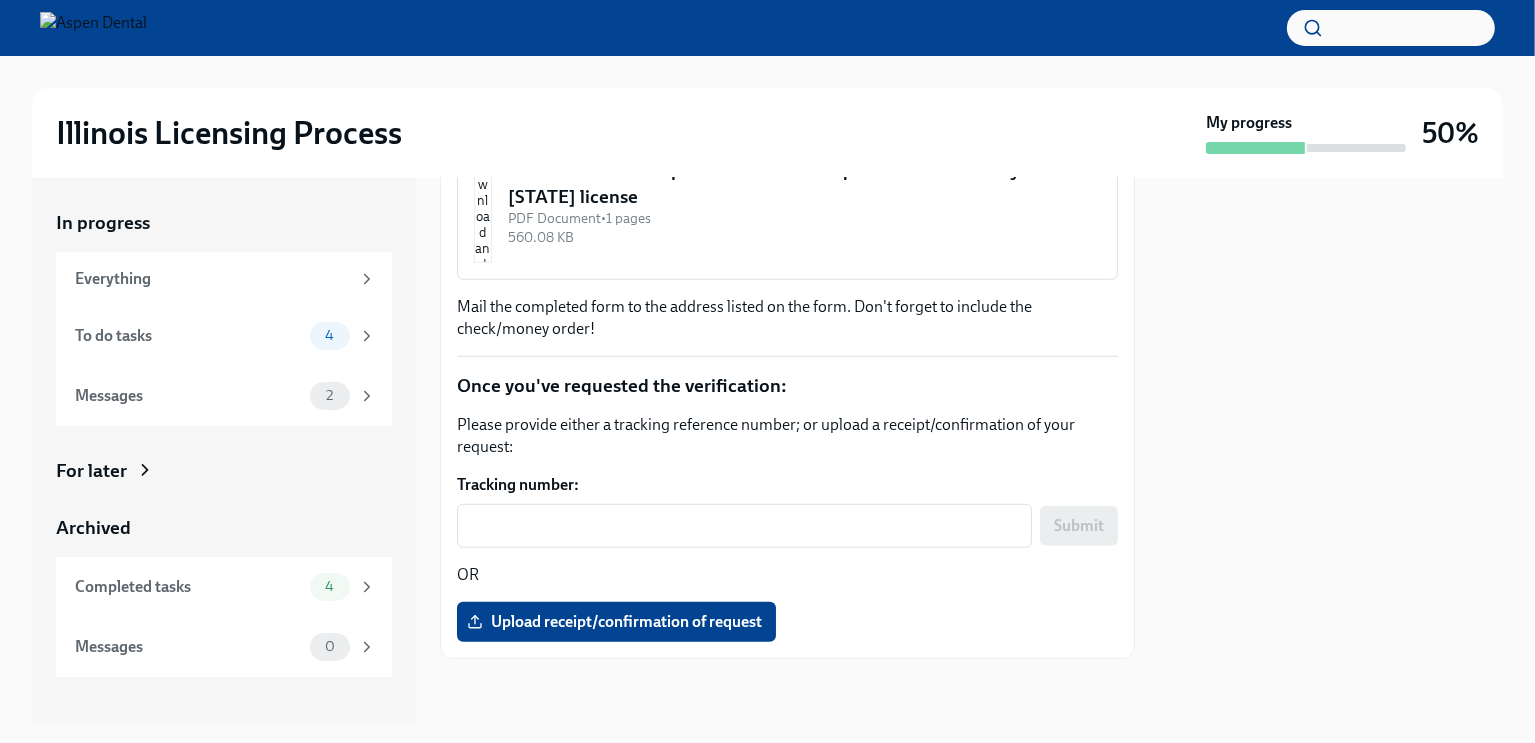 scroll, scrollTop: 1756, scrollLeft: 0, axis: vertical 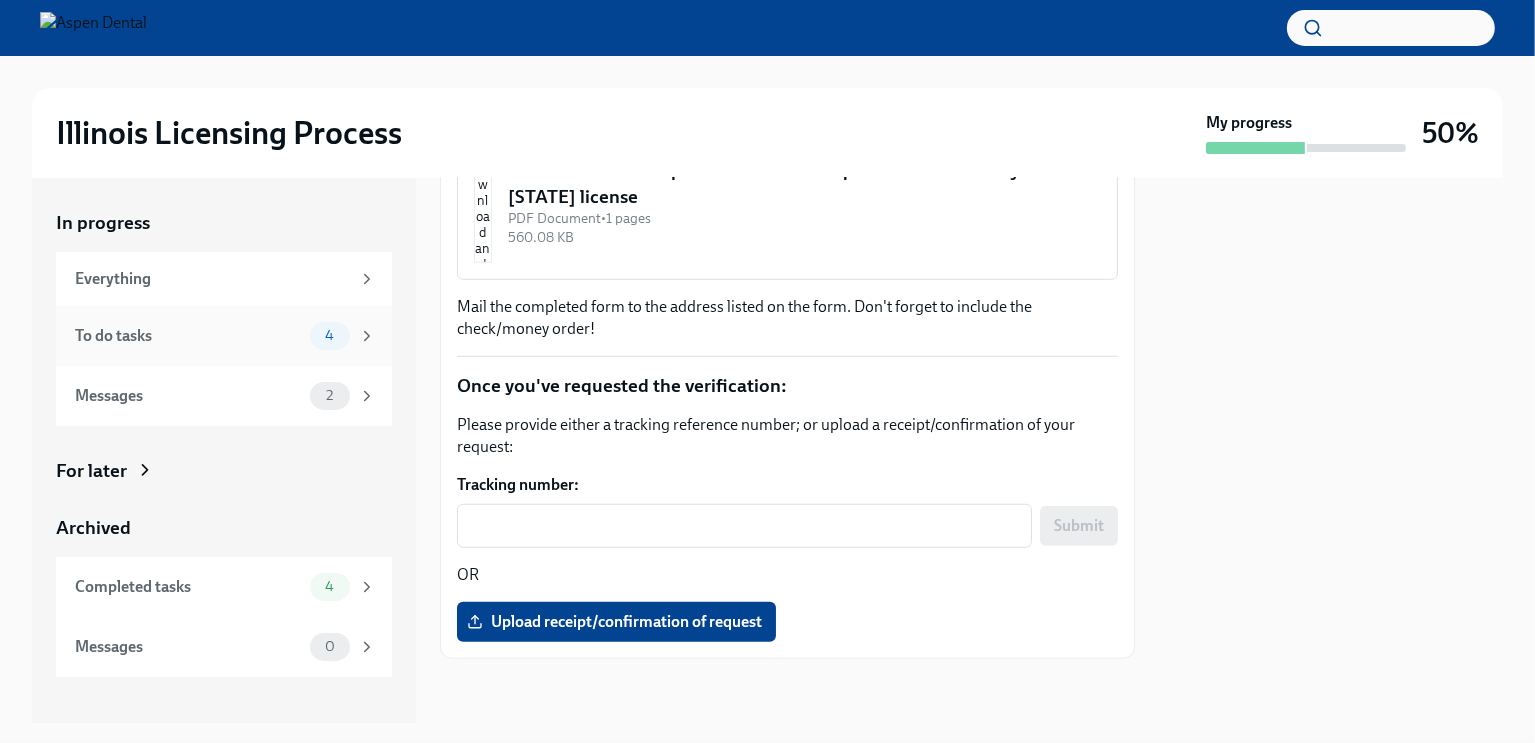 click on "To do tasks 4" at bounding box center (224, 336) 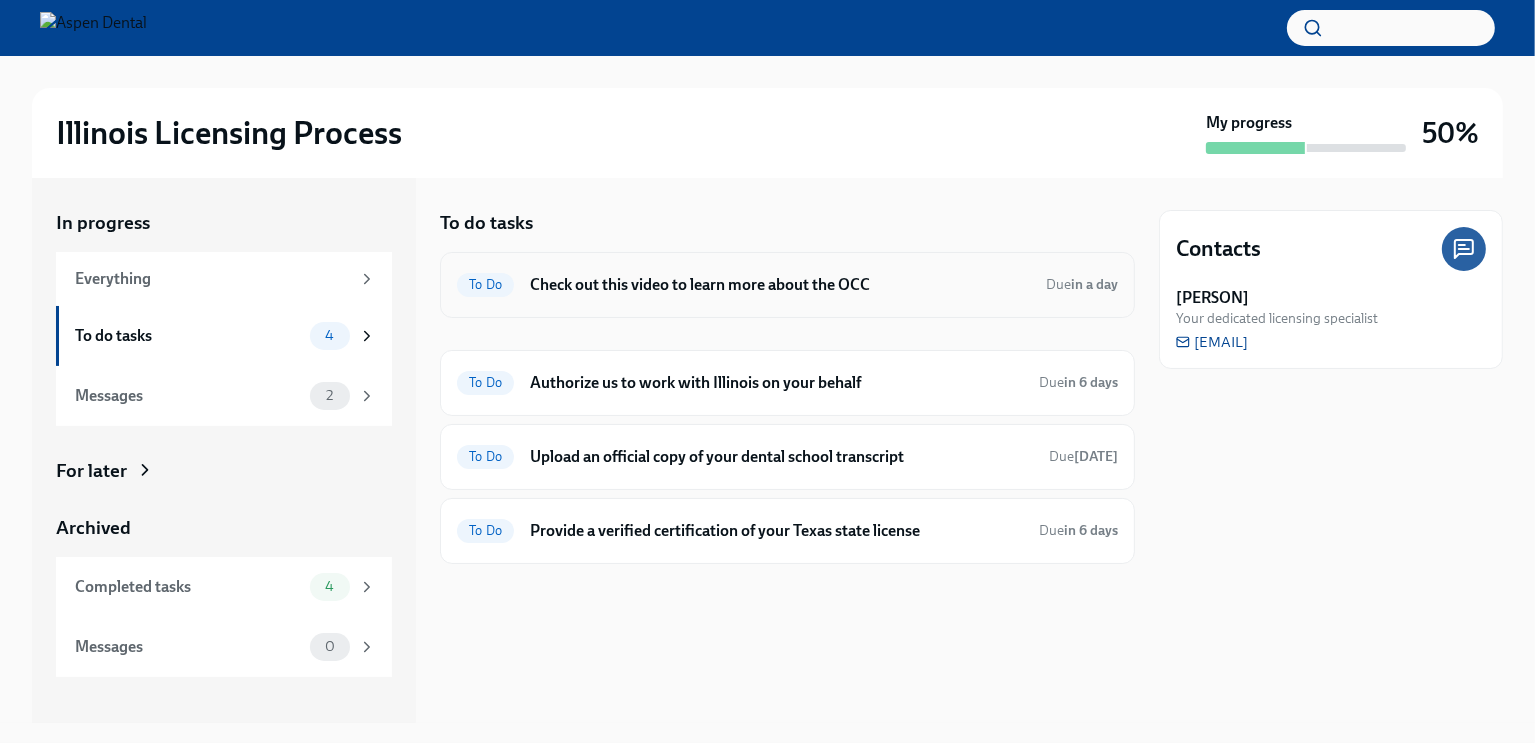 click on "Check out this video to learn more about the OCC" at bounding box center (780, 285) 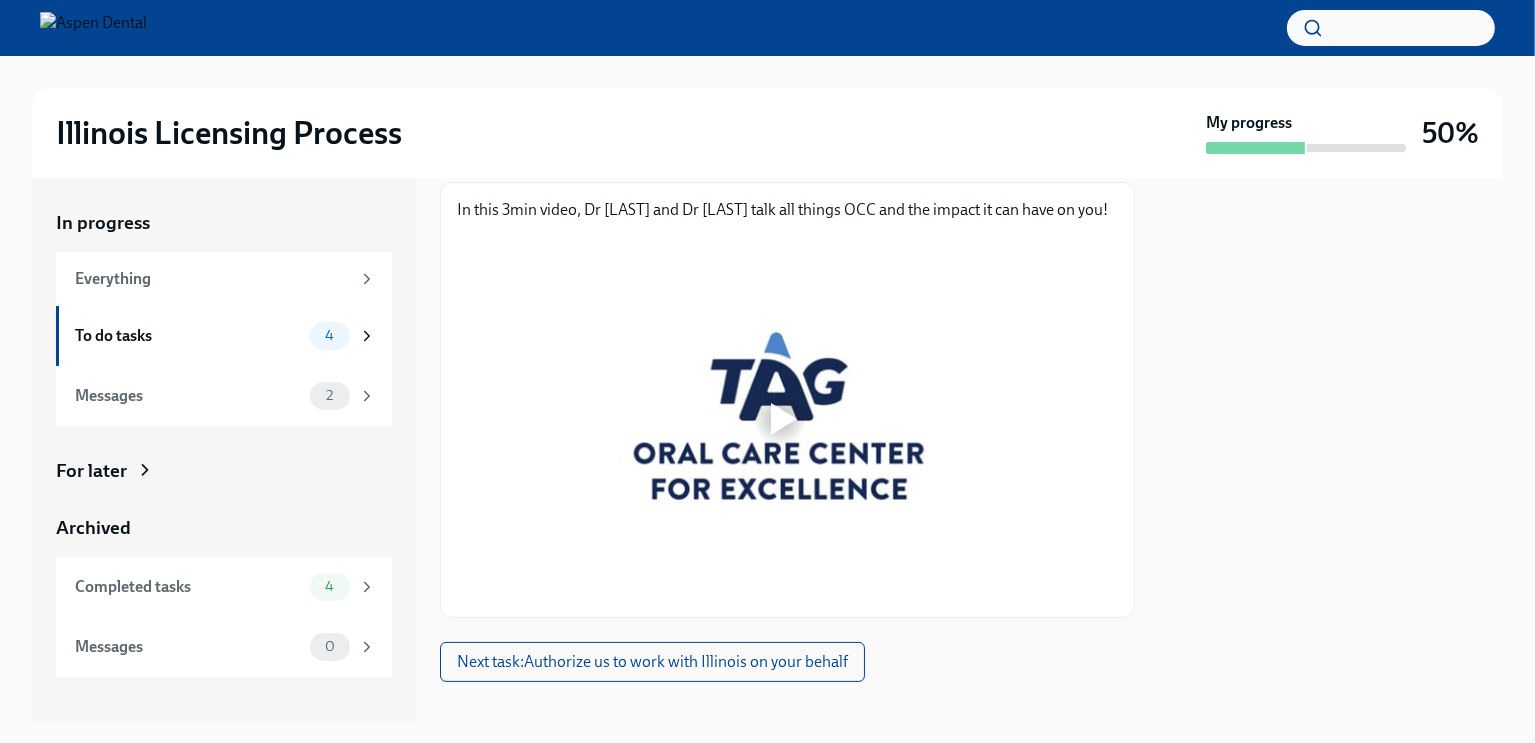 scroll, scrollTop: 274, scrollLeft: 0, axis: vertical 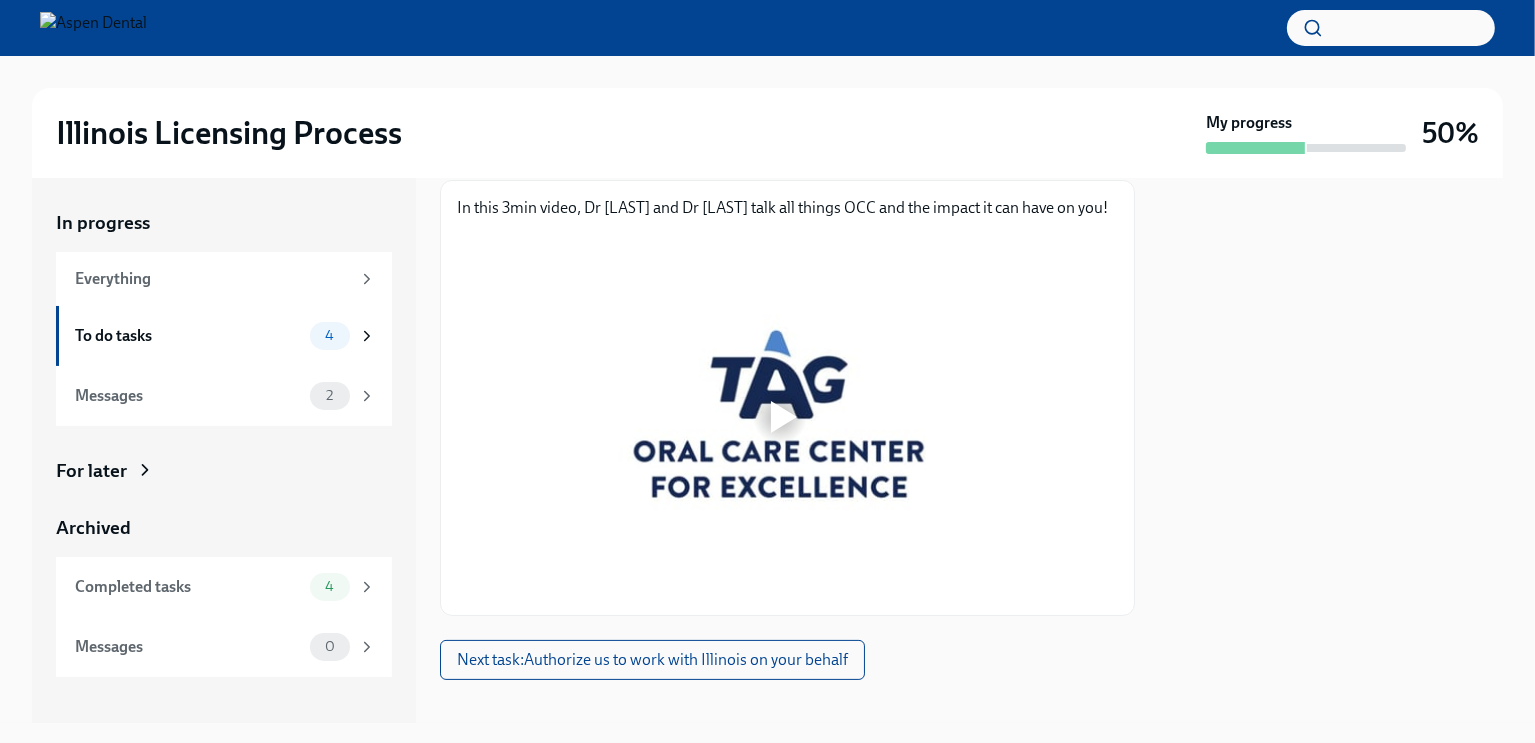 click at bounding box center (780, 417) 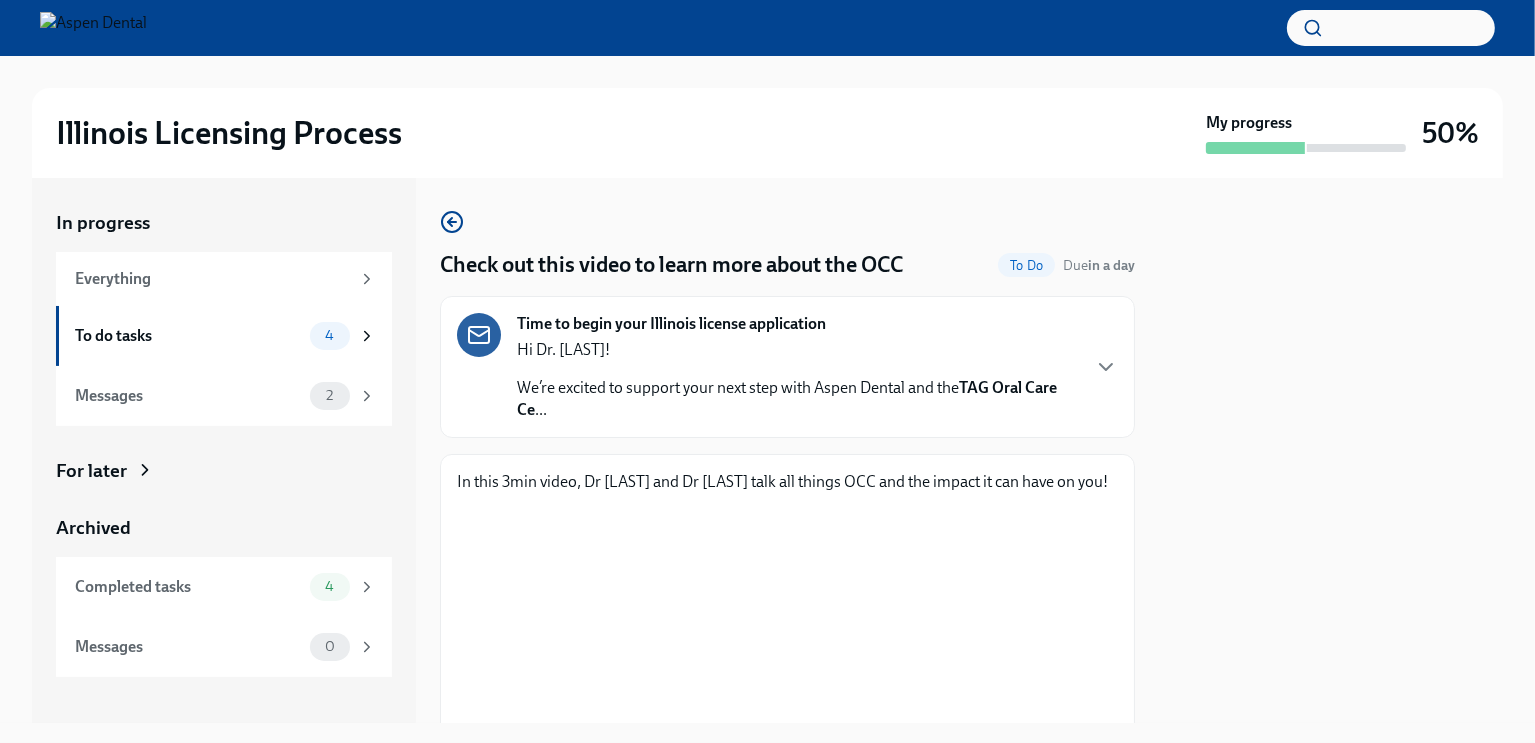 scroll, scrollTop: 293, scrollLeft: 0, axis: vertical 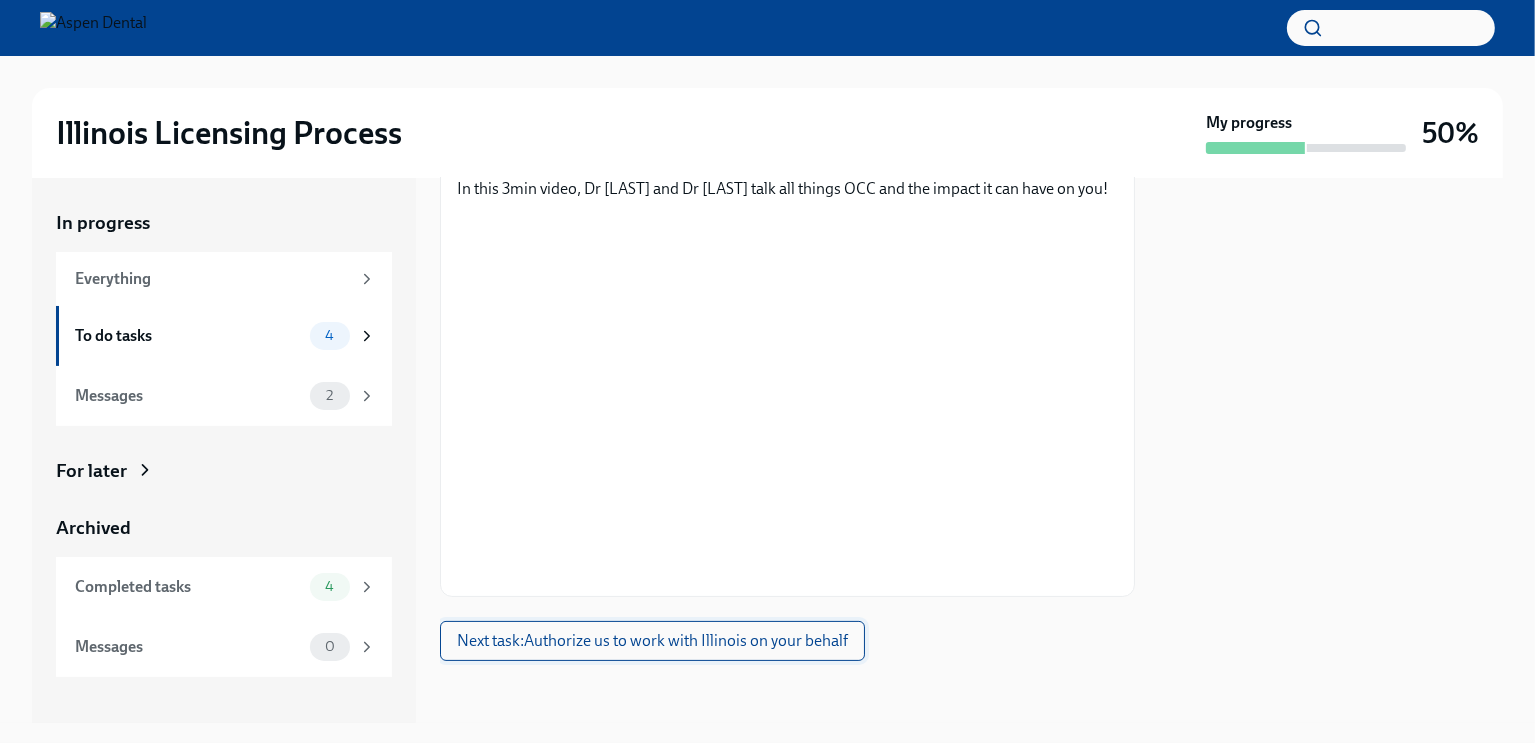 click on "Next task : Authorize us to work with [STATE] on your behalf" at bounding box center [652, 641] 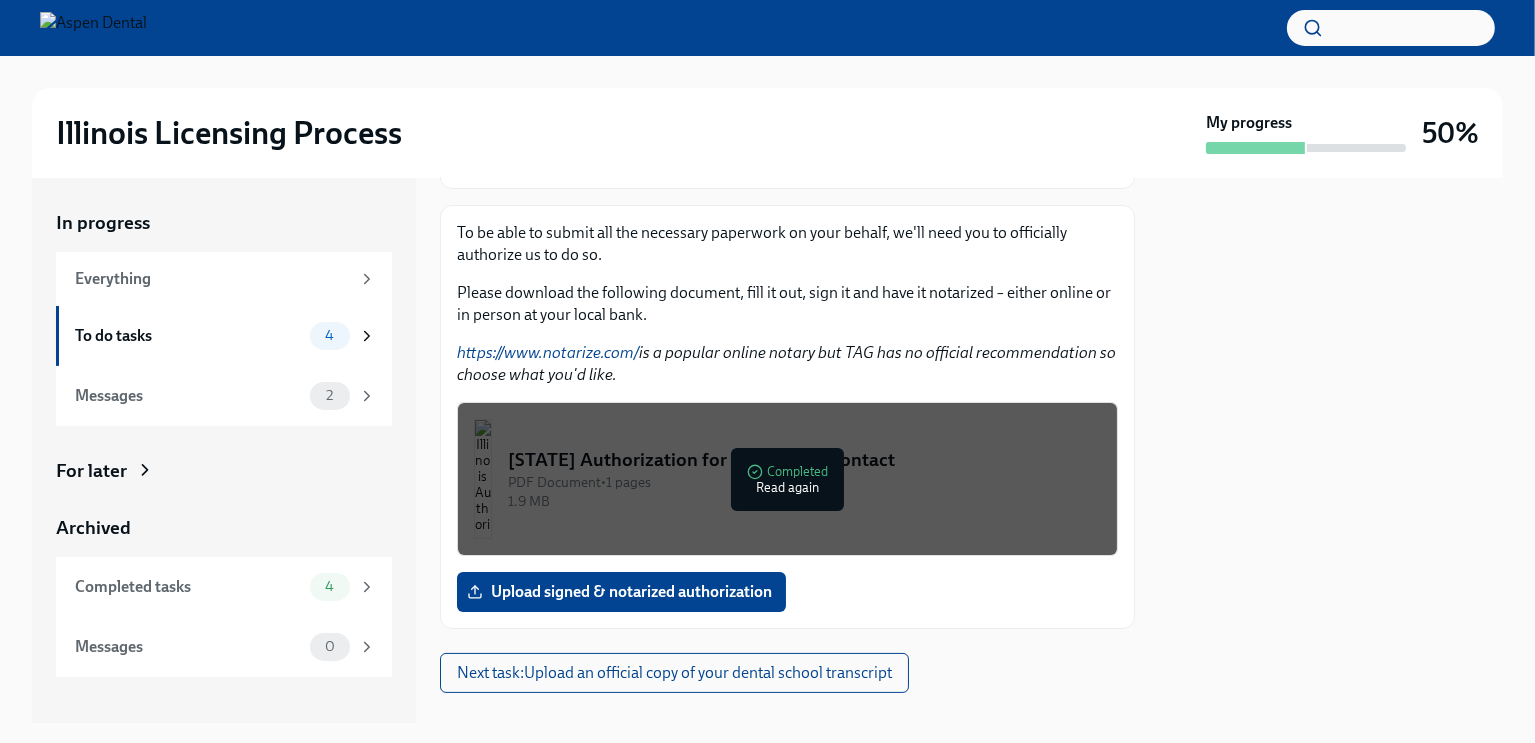 scroll, scrollTop: 240, scrollLeft: 0, axis: vertical 